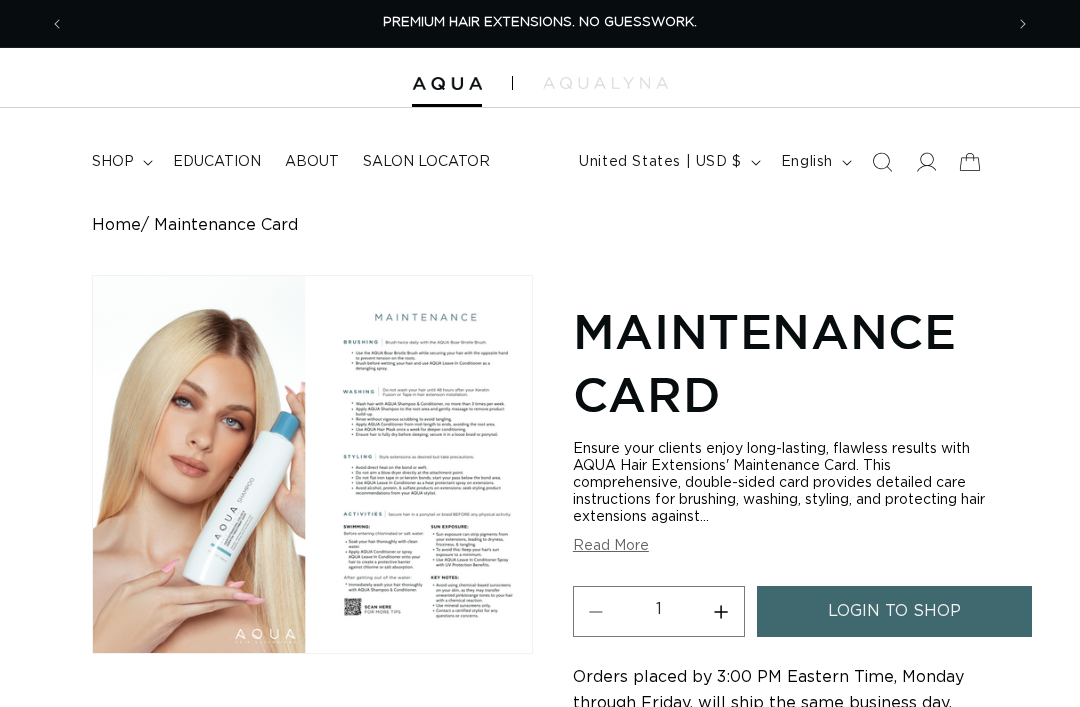 scroll, scrollTop: 0, scrollLeft: 0, axis: both 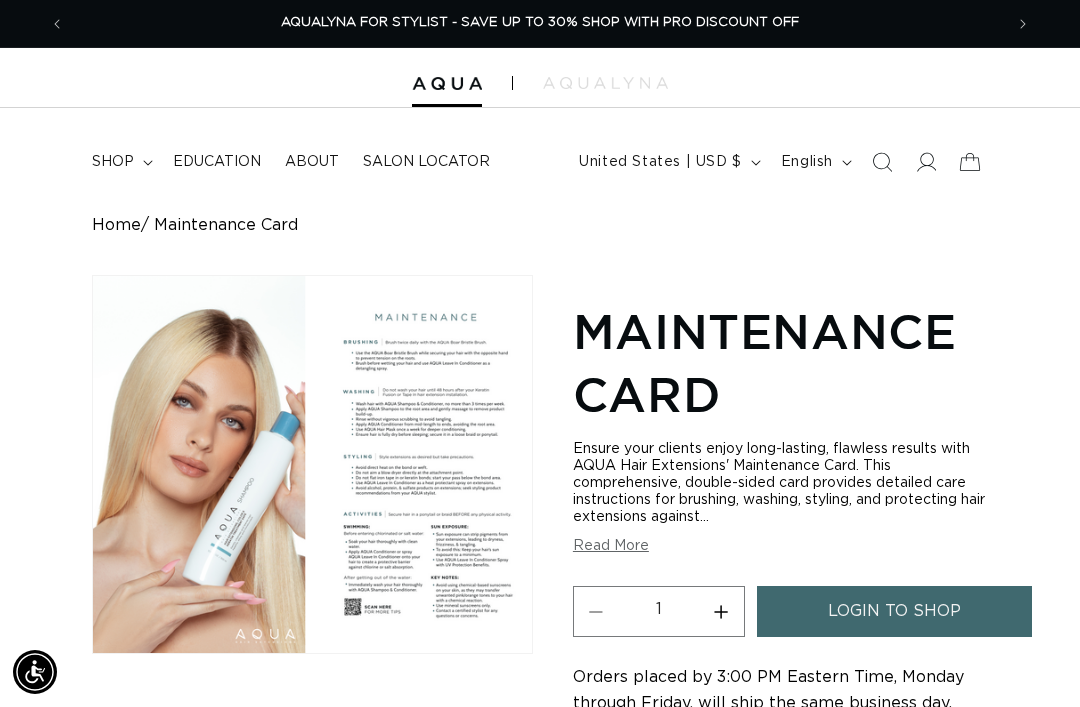 click on "login to shop" at bounding box center [894, 611] 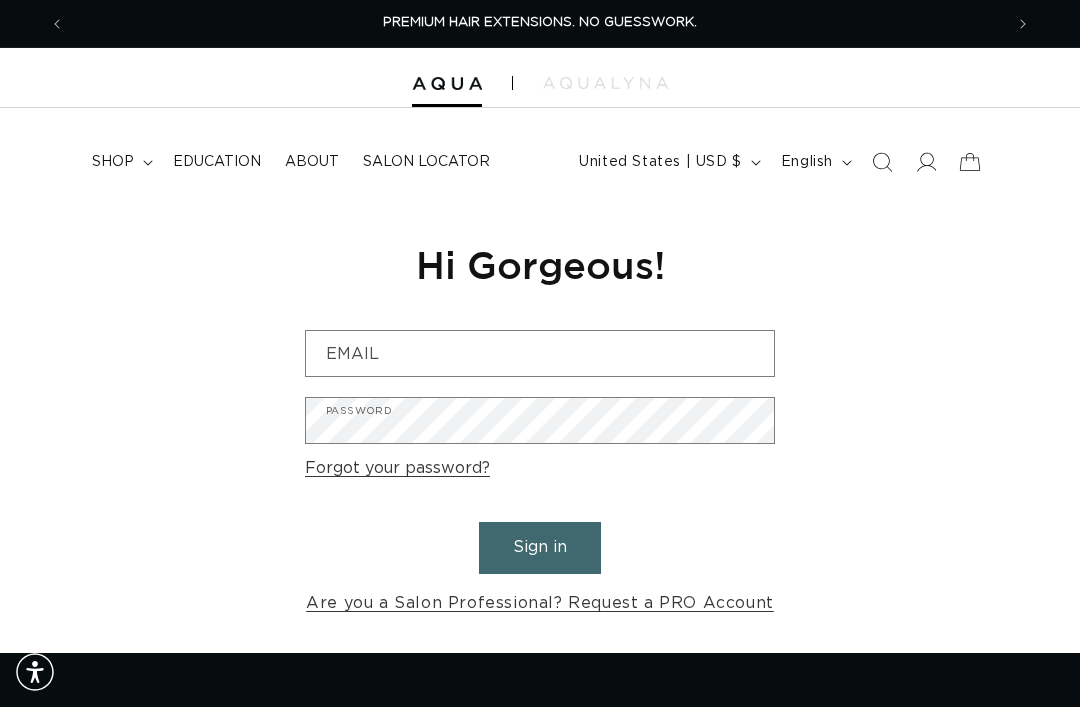 scroll, scrollTop: 0, scrollLeft: 0, axis: both 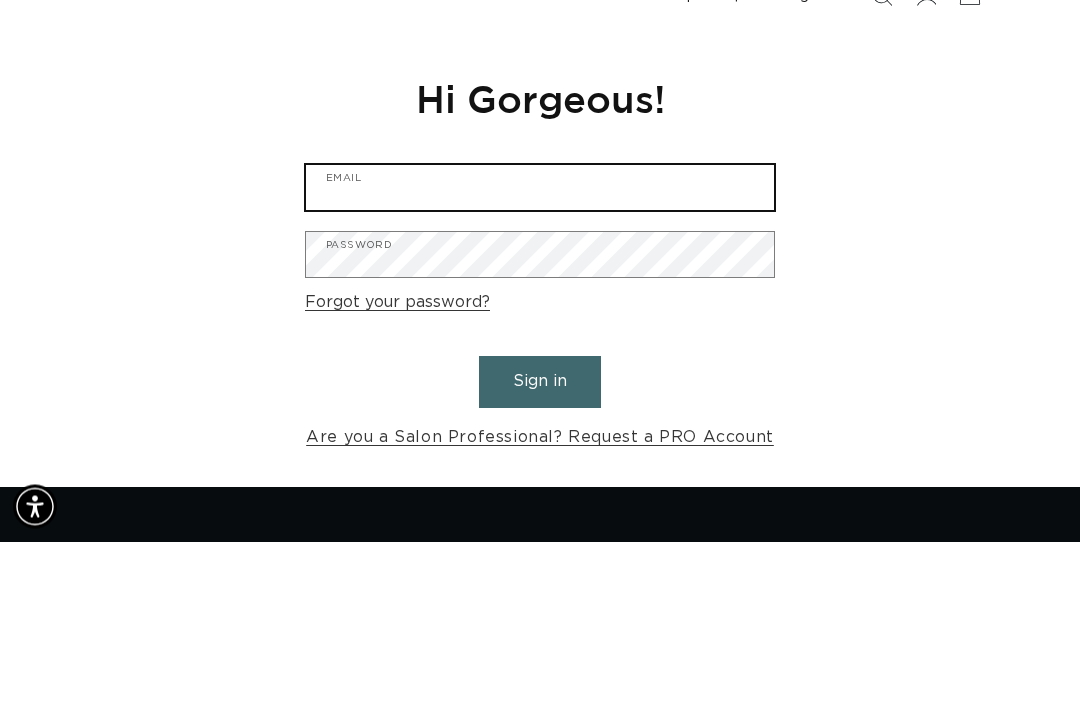 type on "faitholsson@gmail.com" 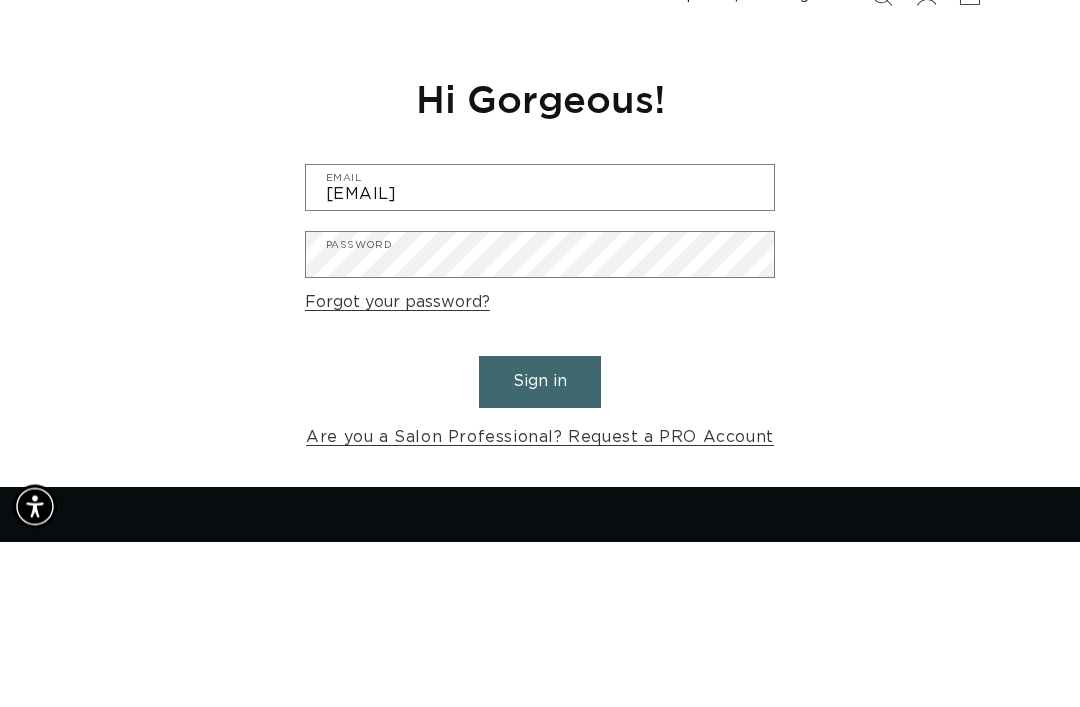 click on "Sign in" at bounding box center (540, 547) 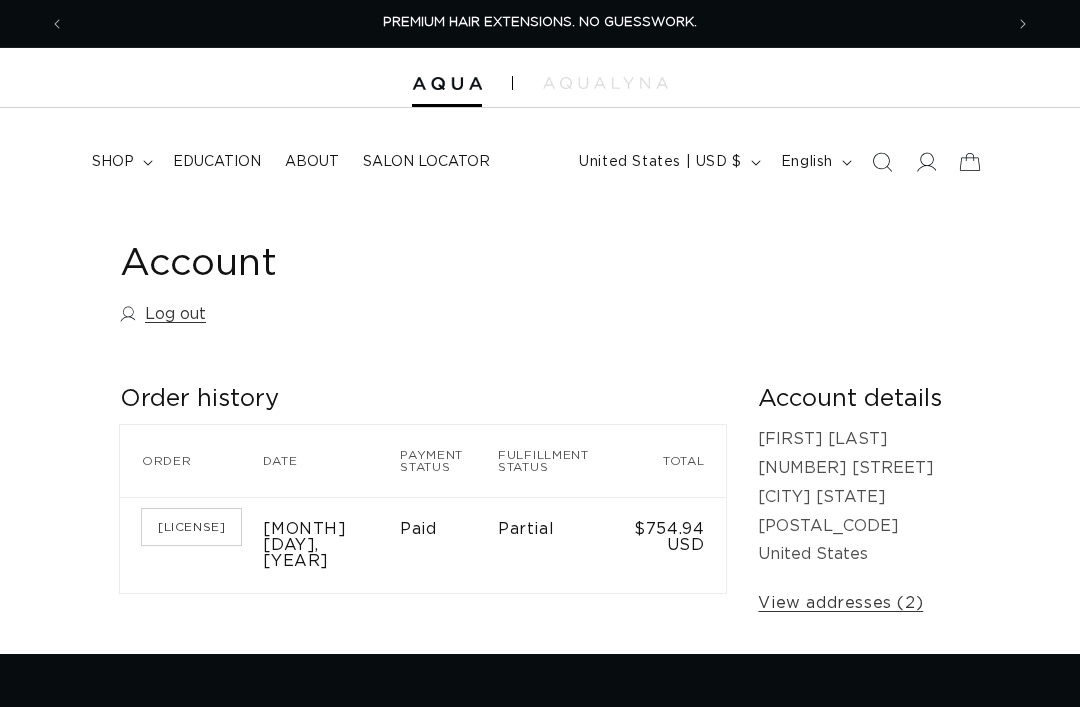 scroll, scrollTop: 0, scrollLeft: 0, axis: both 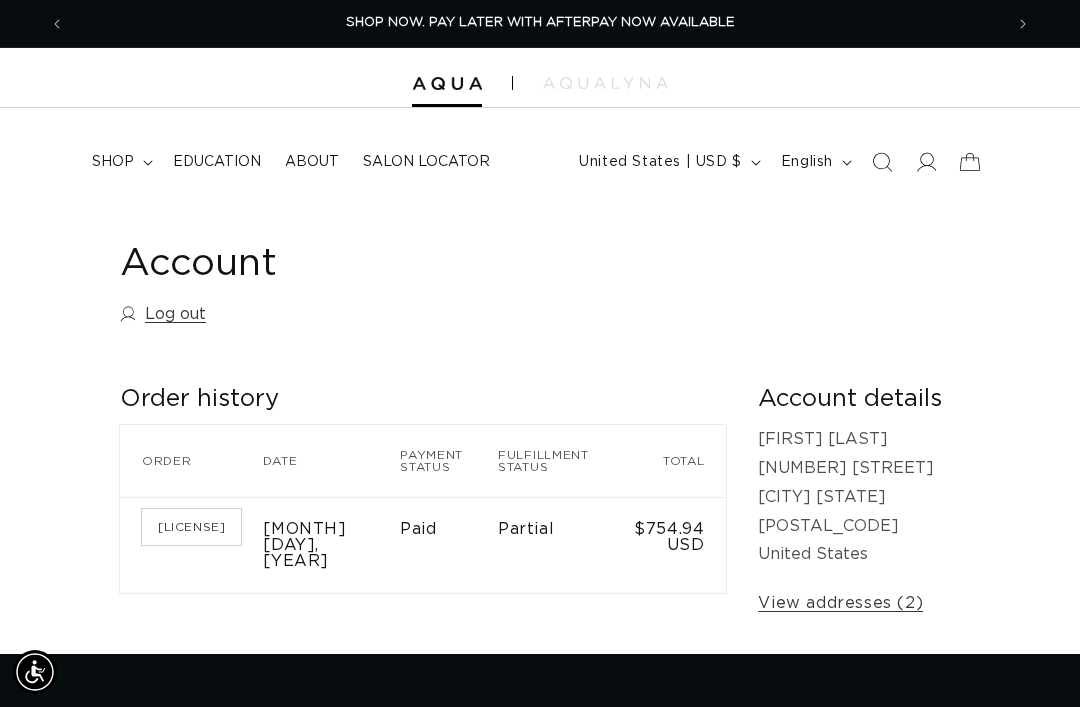 click 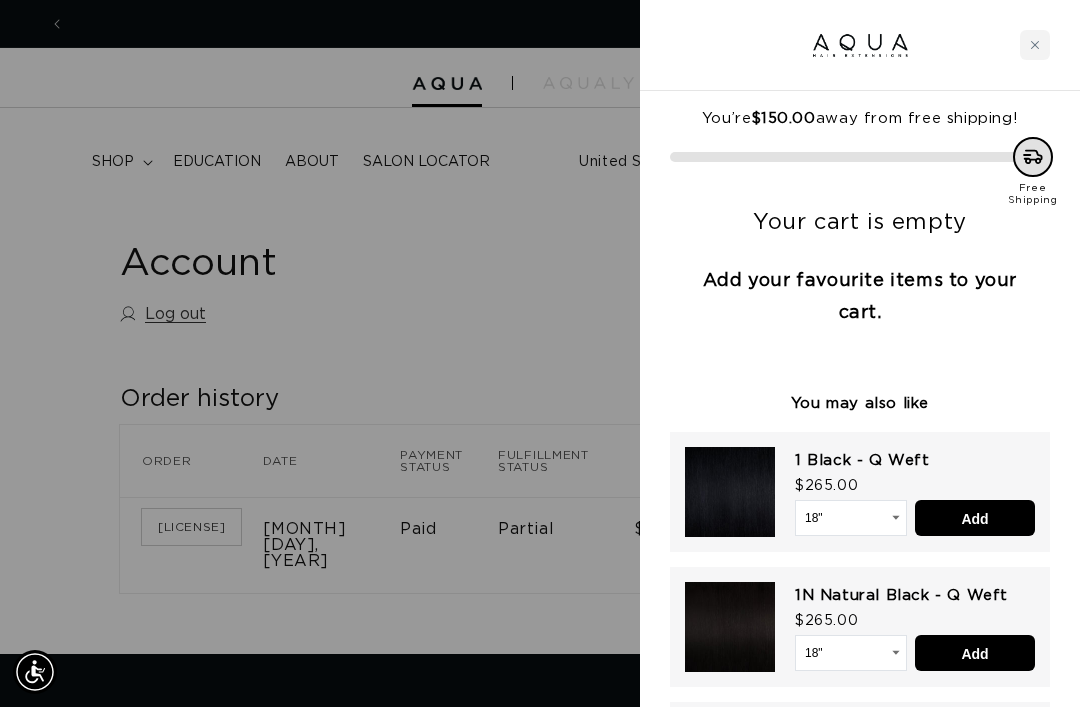 scroll, scrollTop: 0, scrollLeft: 1876, axis: horizontal 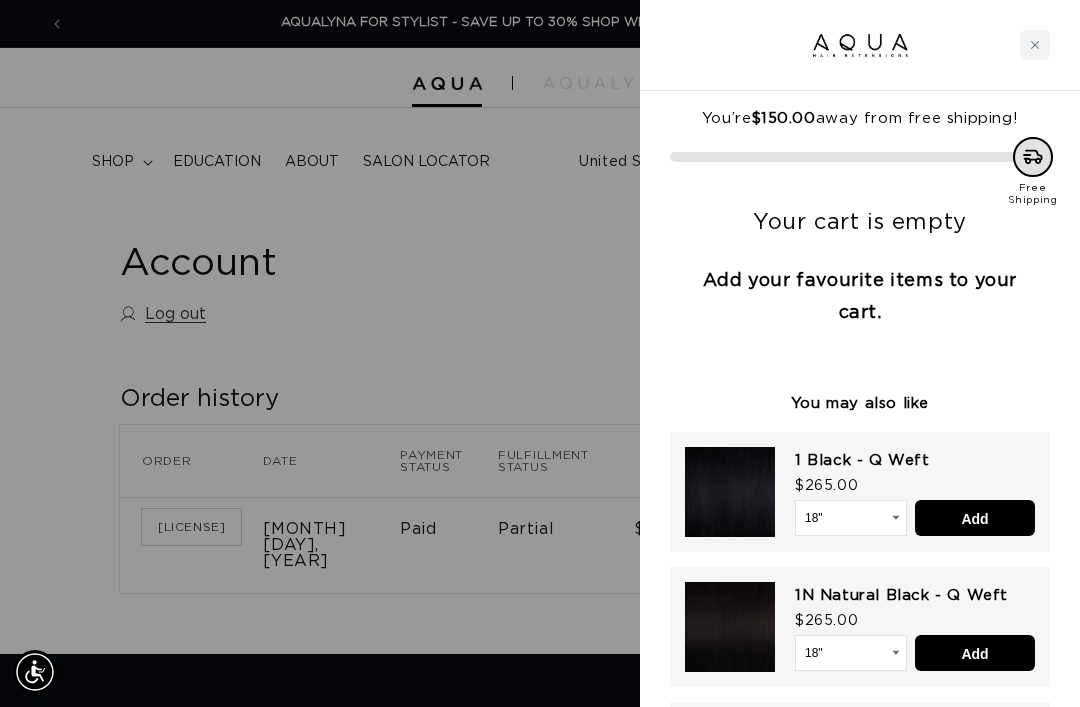 click at bounding box center (540, 353) 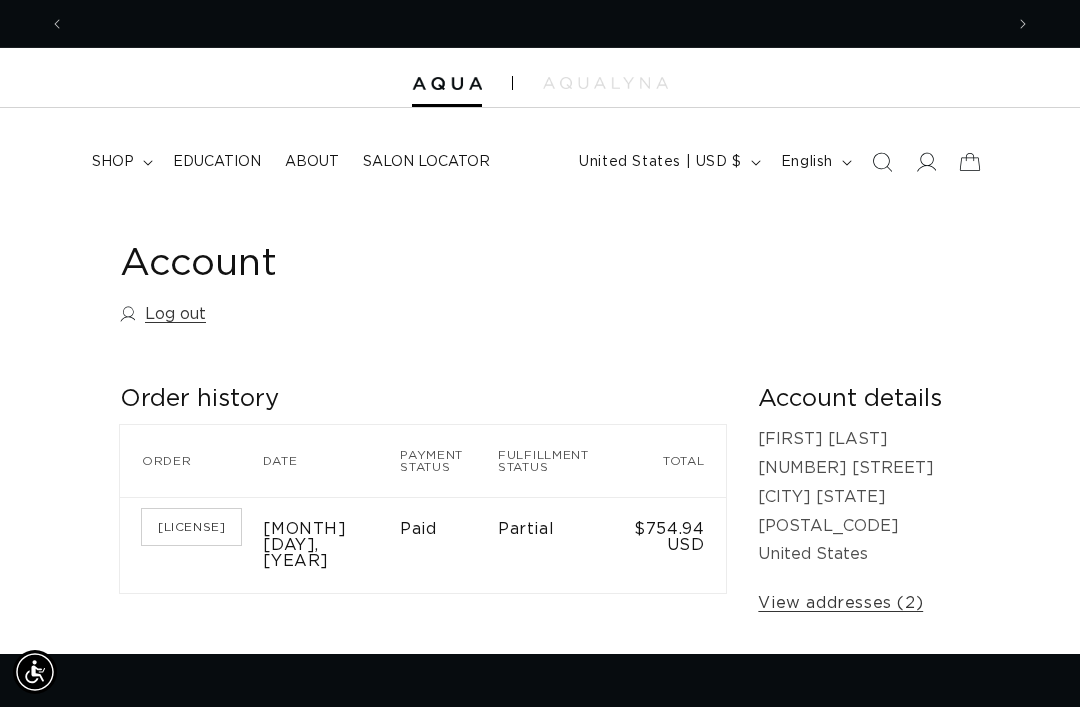 scroll, scrollTop: 0, scrollLeft: 0, axis: both 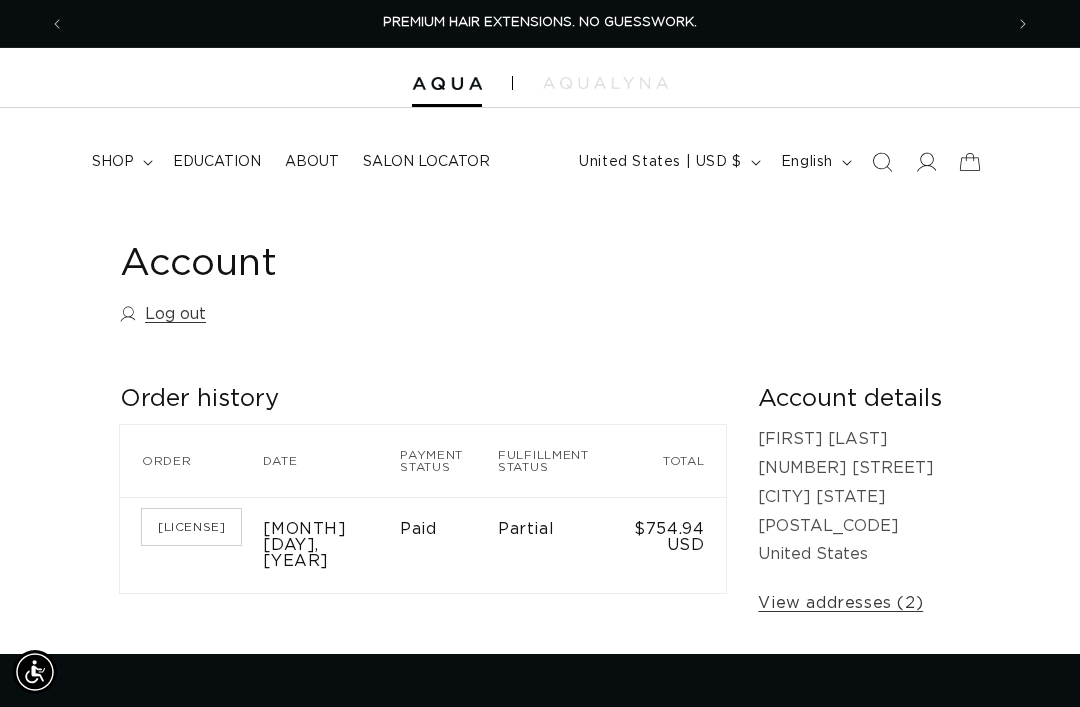 click on "shop" at bounding box center [120, 162] 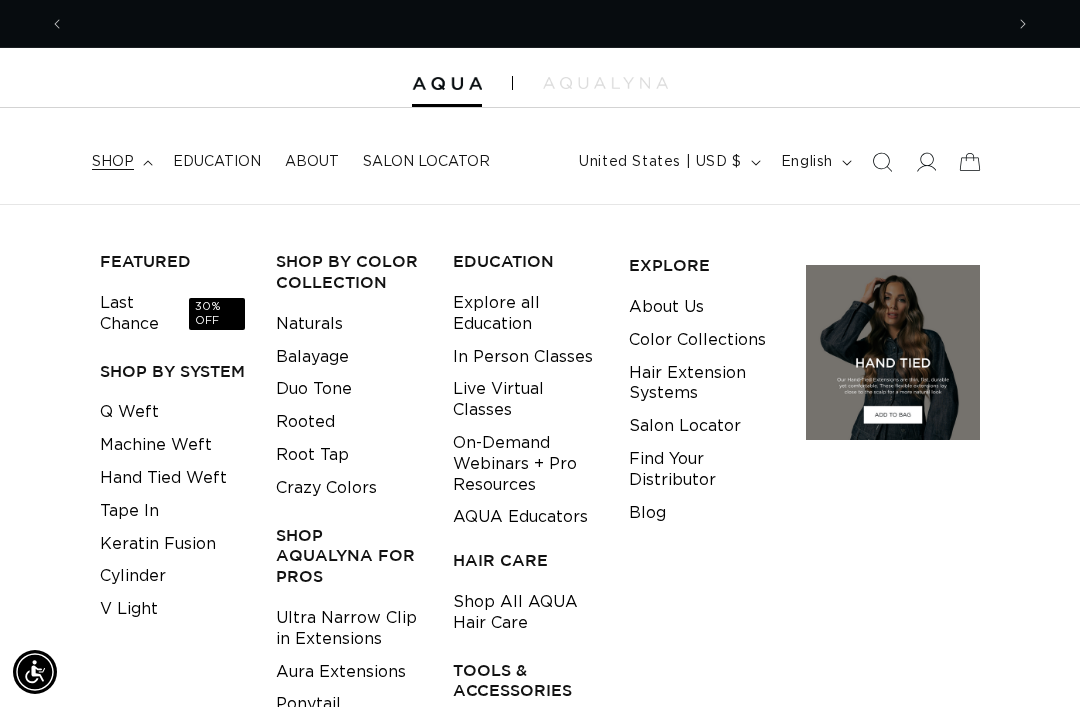 scroll, scrollTop: 0, scrollLeft: 938, axis: horizontal 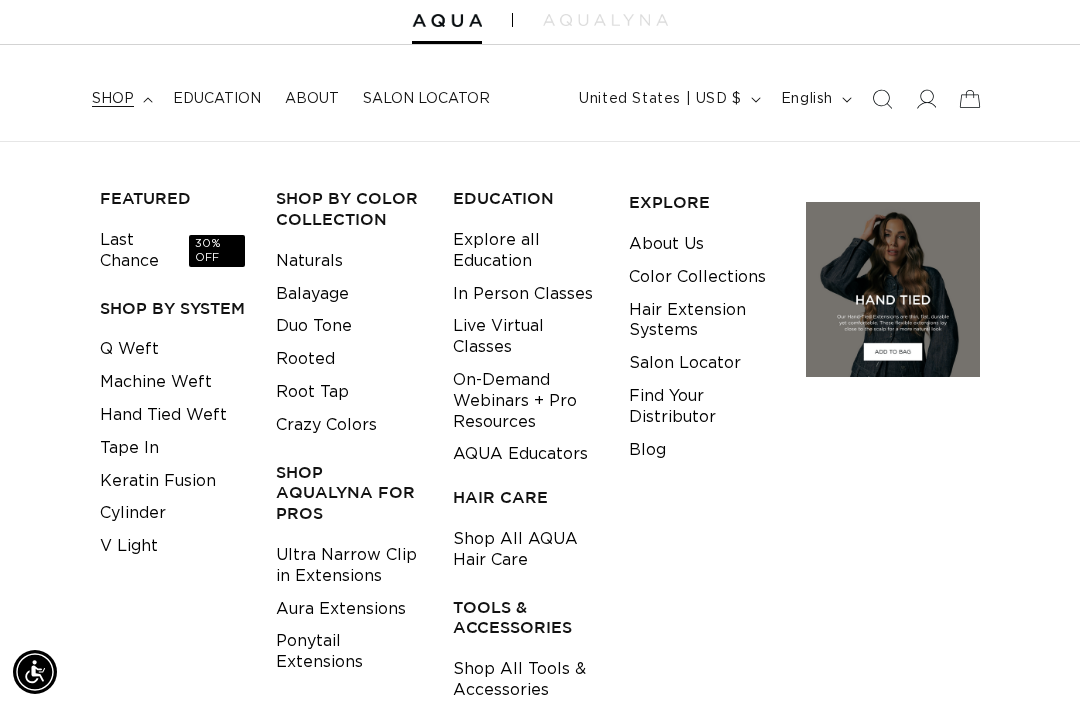 click on "TOOLS & ACCESSORIES" at bounding box center [525, 618] 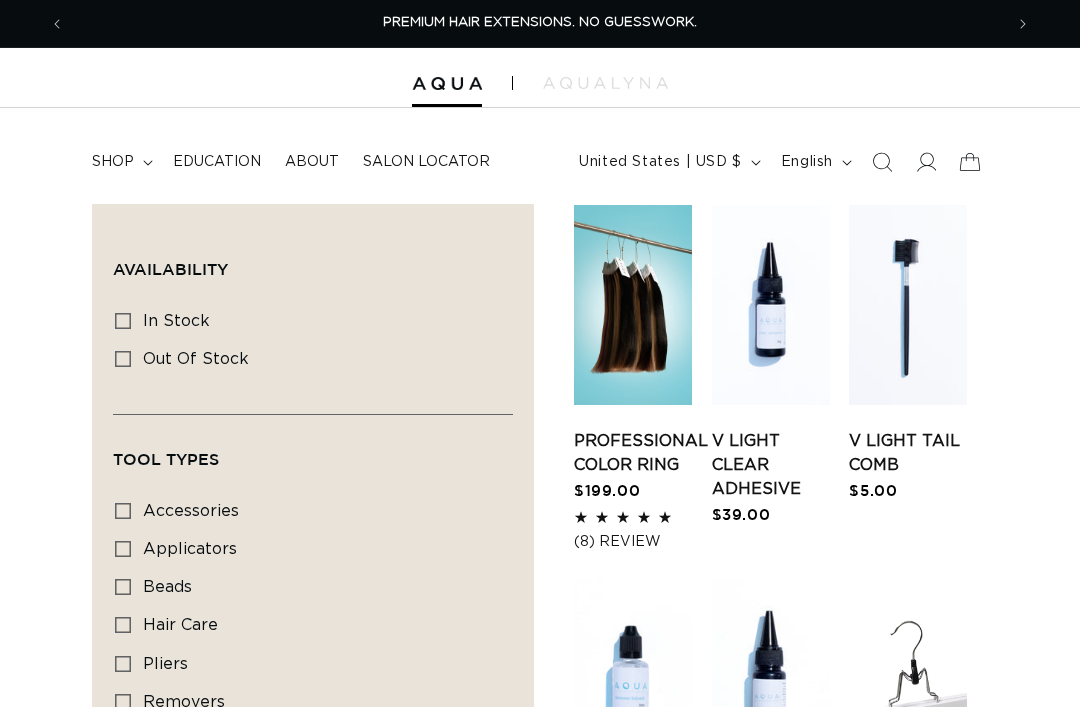 scroll, scrollTop: 0, scrollLeft: 0, axis: both 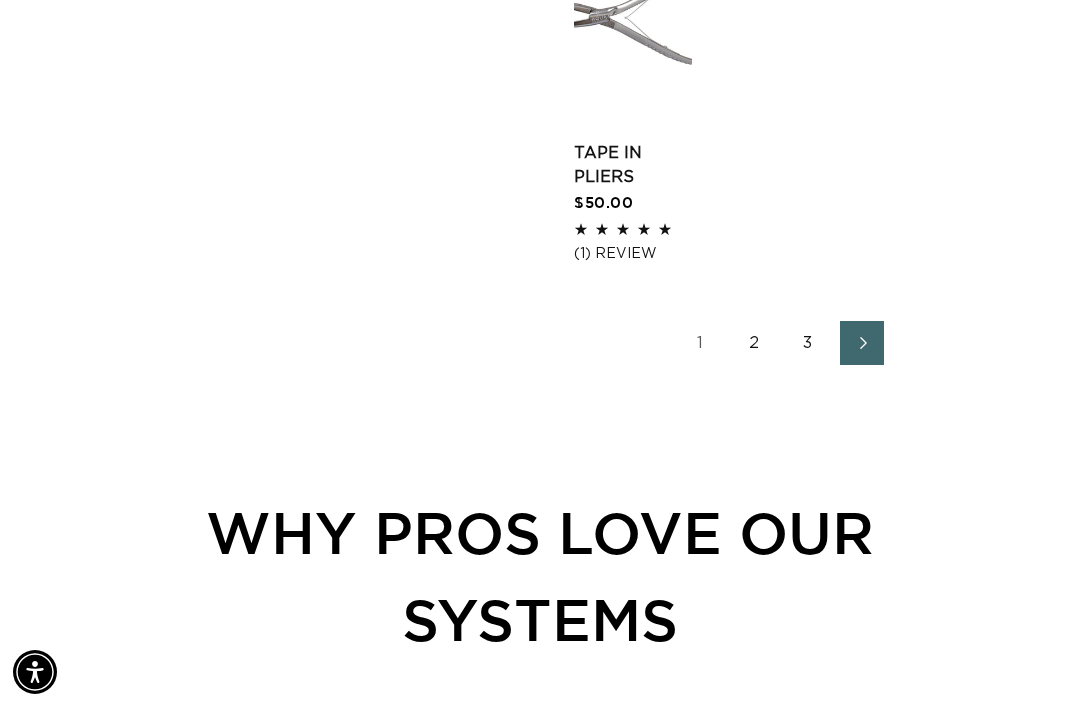 click on "2" at bounding box center [754, 343] 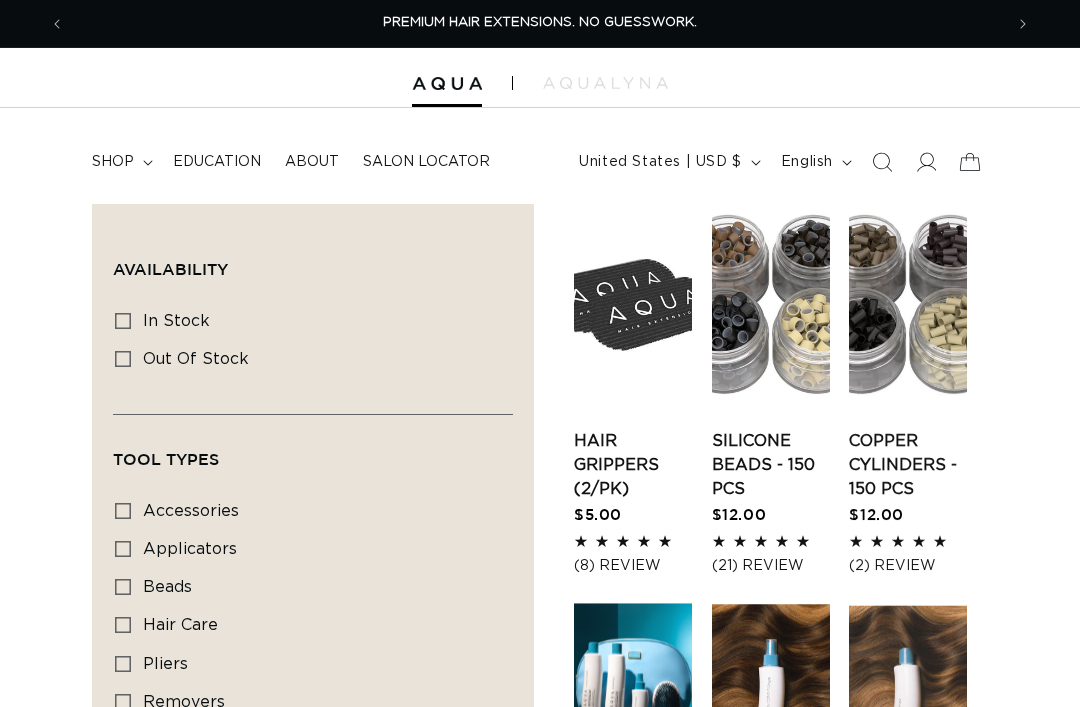 scroll, scrollTop: 476, scrollLeft: 0, axis: vertical 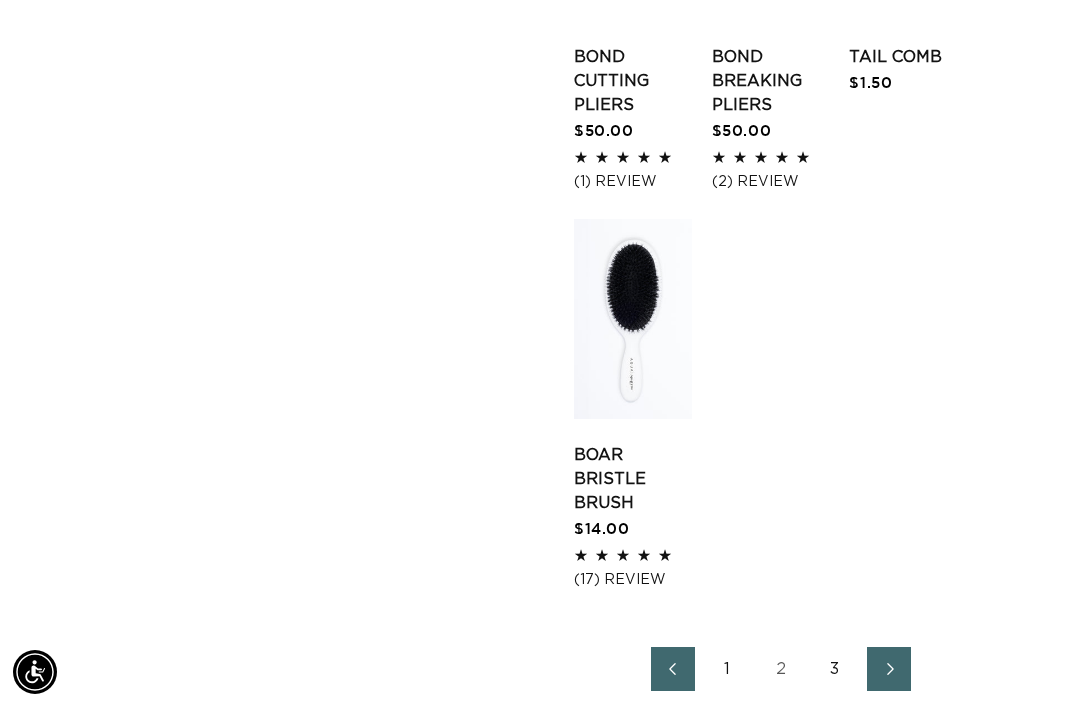 click on "3" at bounding box center [835, 669] 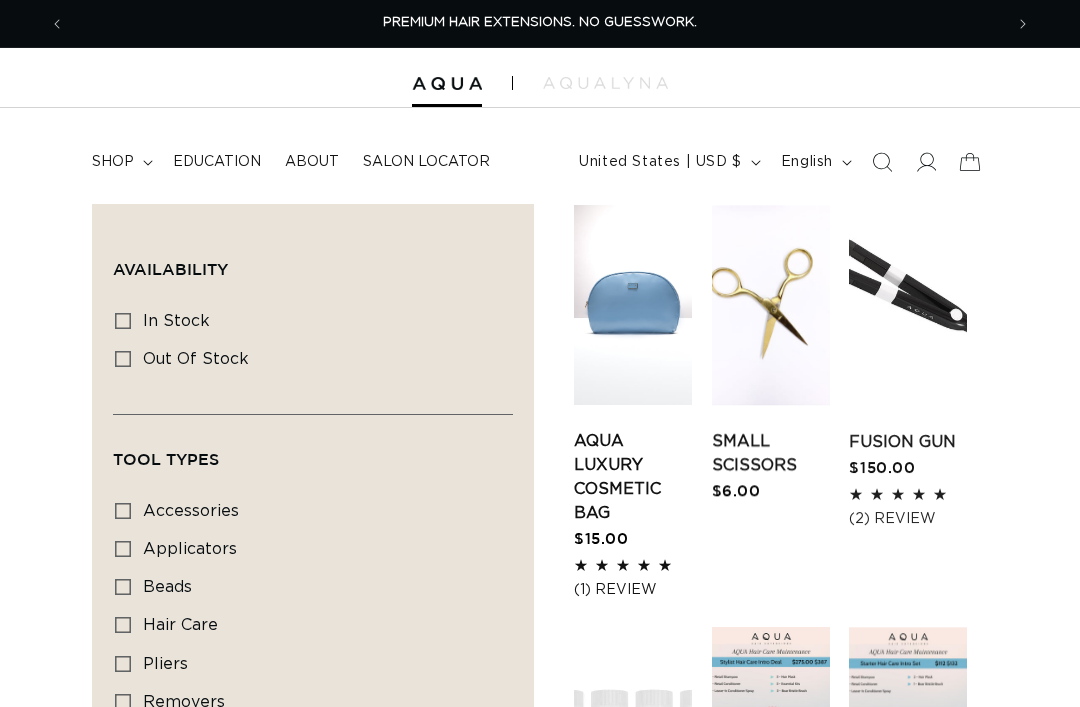 scroll, scrollTop: 0, scrollLeft: 0, axis: both 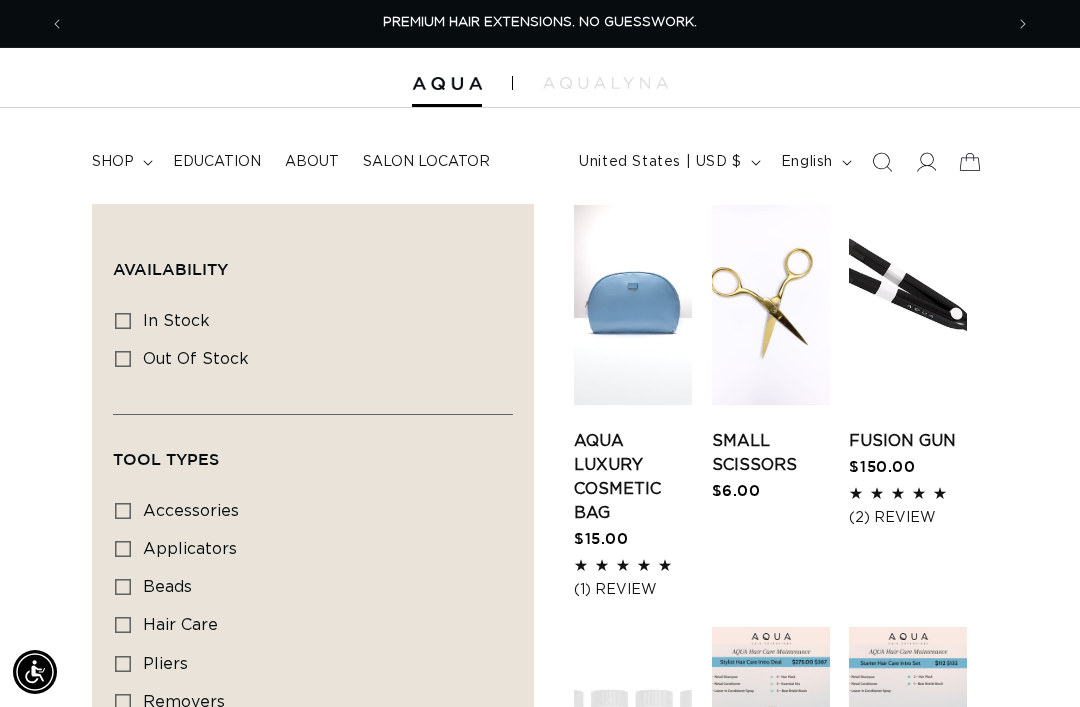 click 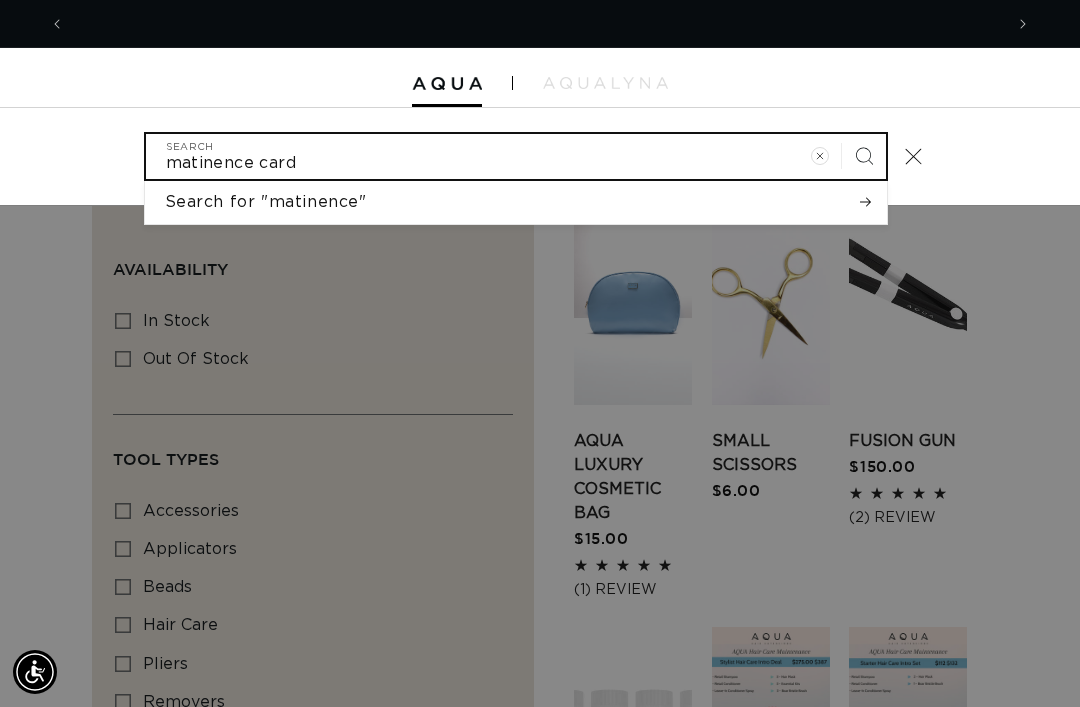 scroll, scrollTop: 0, scrollLeft: 0, axis: both 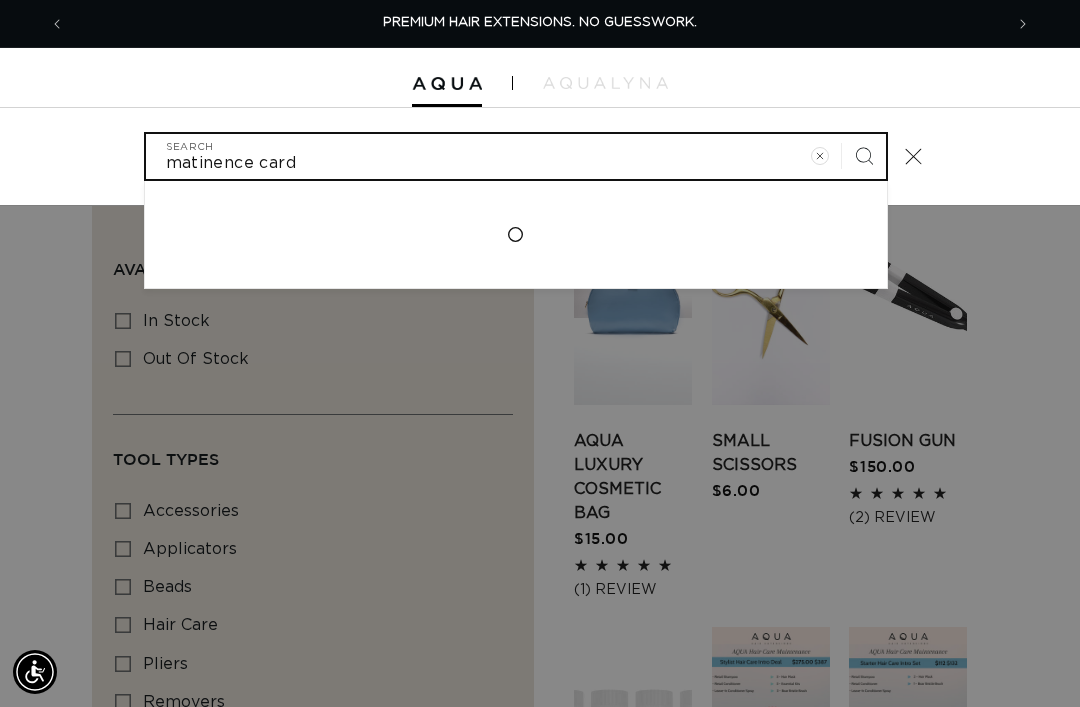type on "matinence card" 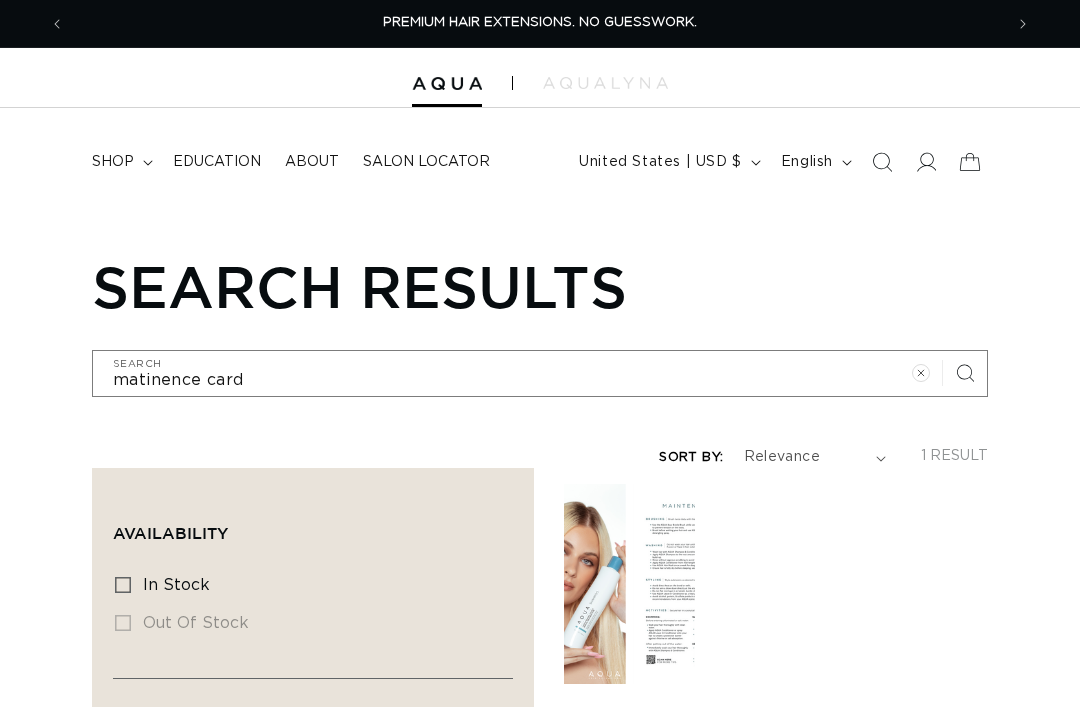 scroll, scrollTop: 0, scrollLeft: 0, axis: both 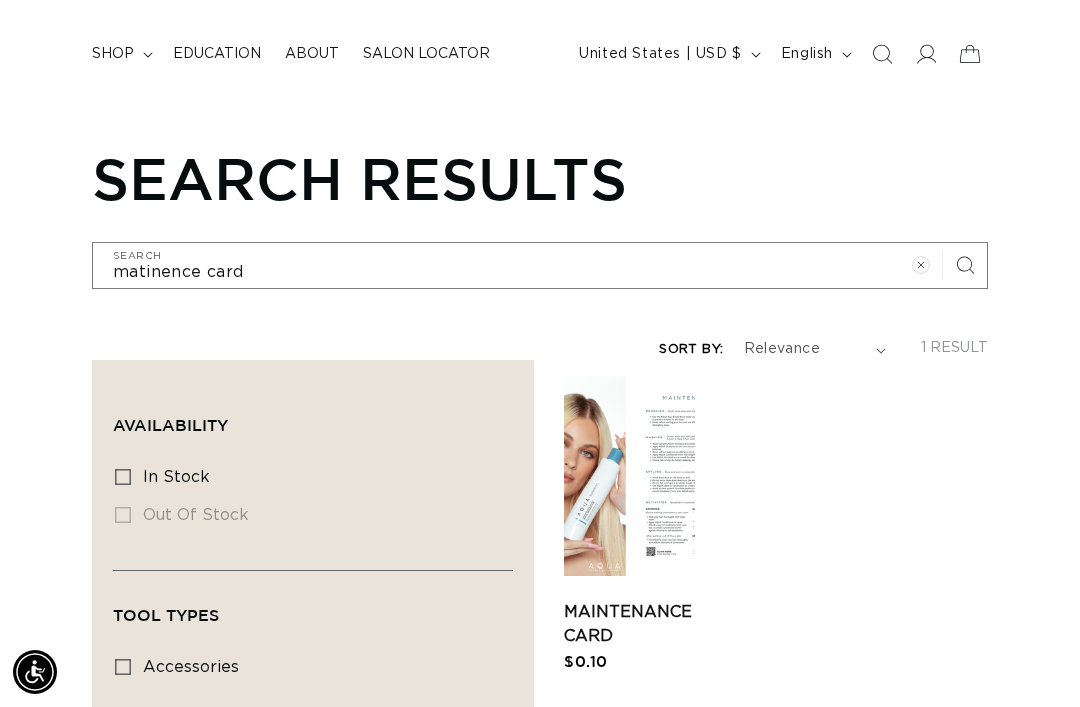 click on "Maintenance Card" at bounding box center (629, 624) 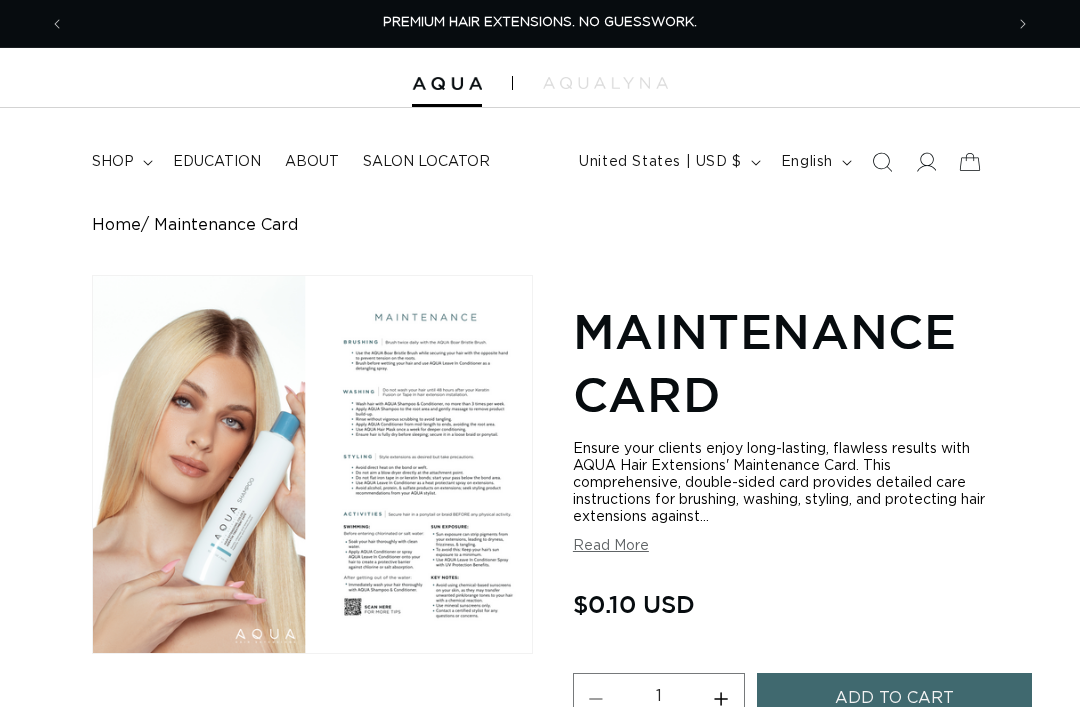 scroll, scrollTop: 20, scrollLeft: 0, axis: vertical 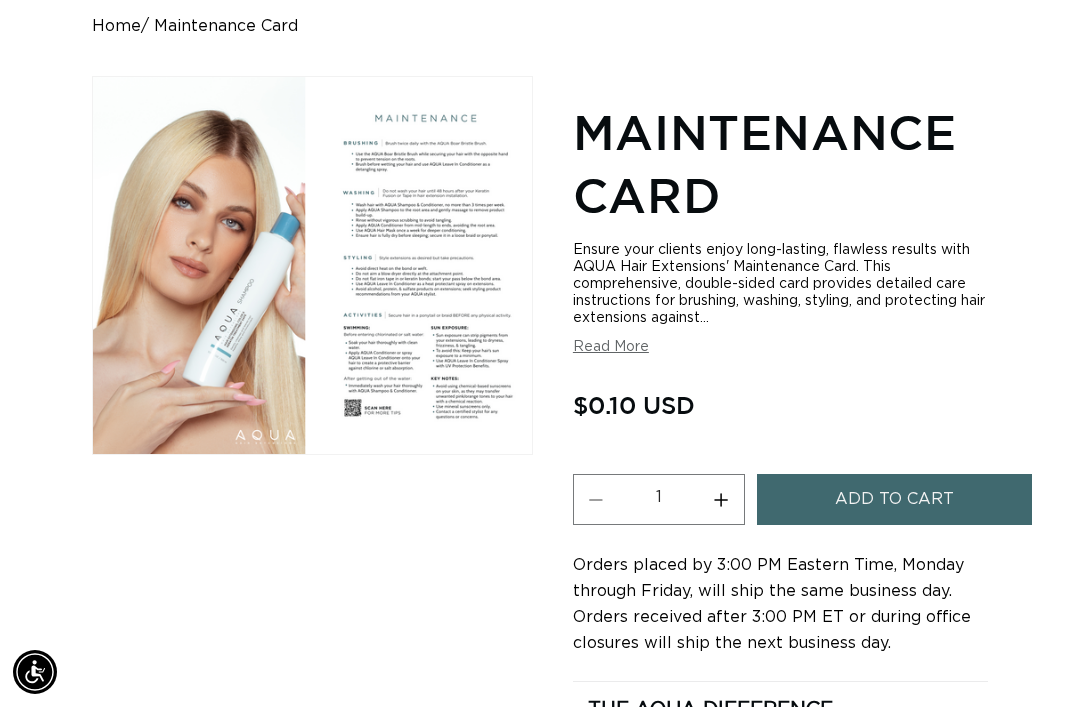 click on "Increase quantity for Maintenance Card" at bounding box center (721, 499) 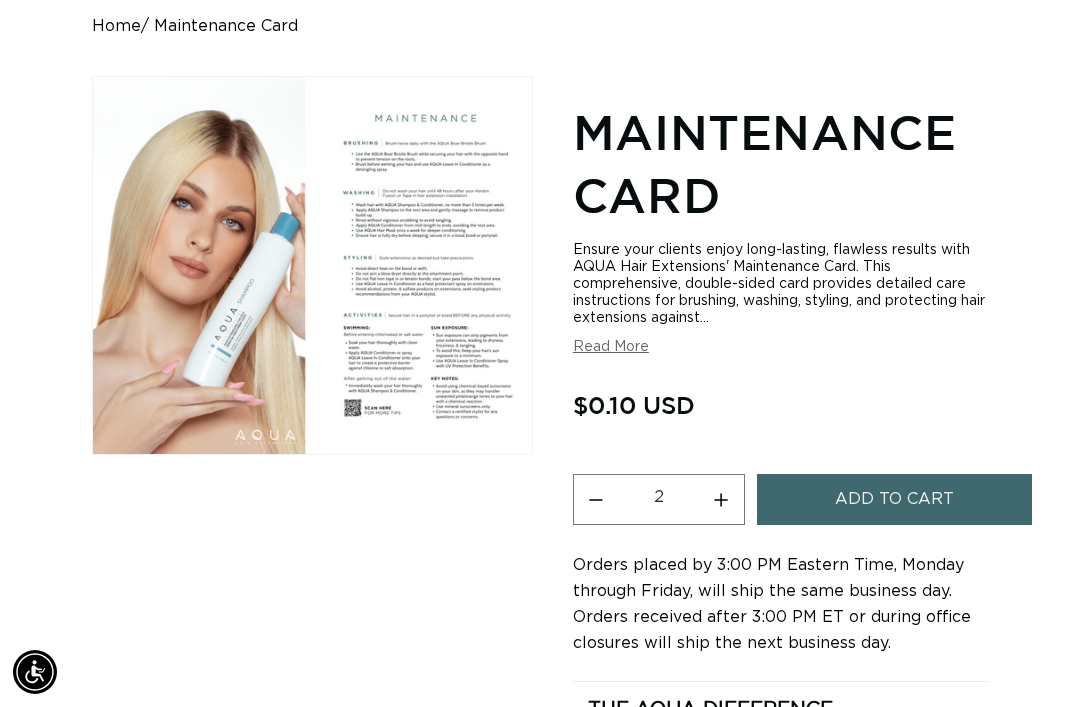 click on "Increase quantity for Maintenance Card" at bounding box center (721, 499) 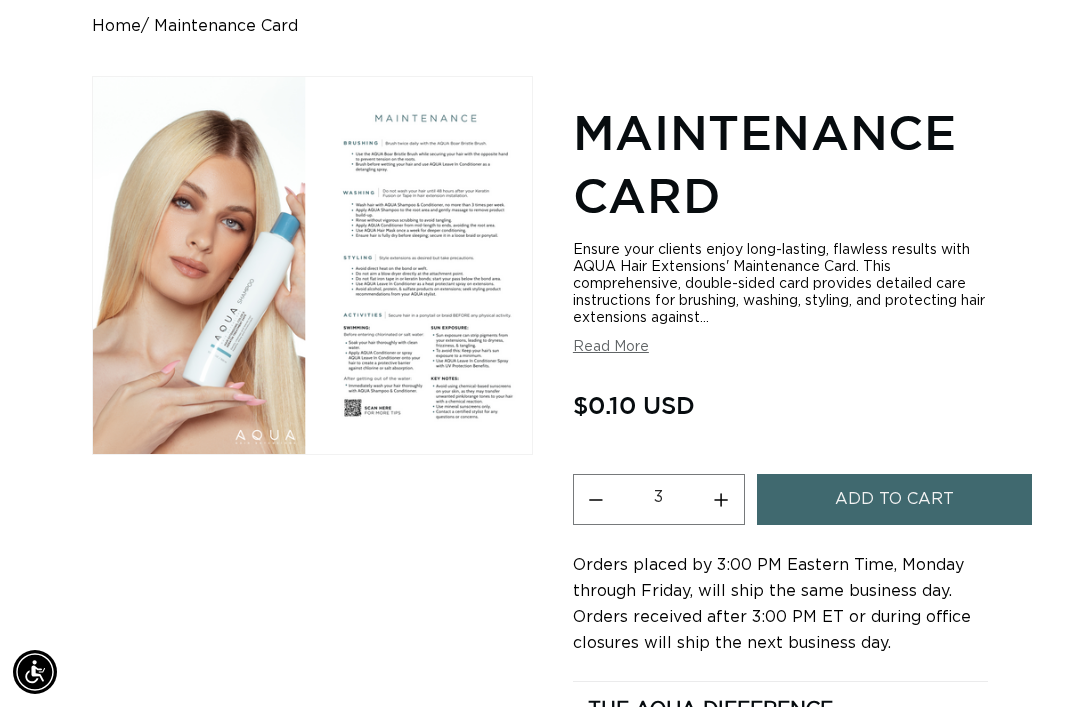 click on "Increase quantity for Maintenance Card" at bounding box center [721, 499] 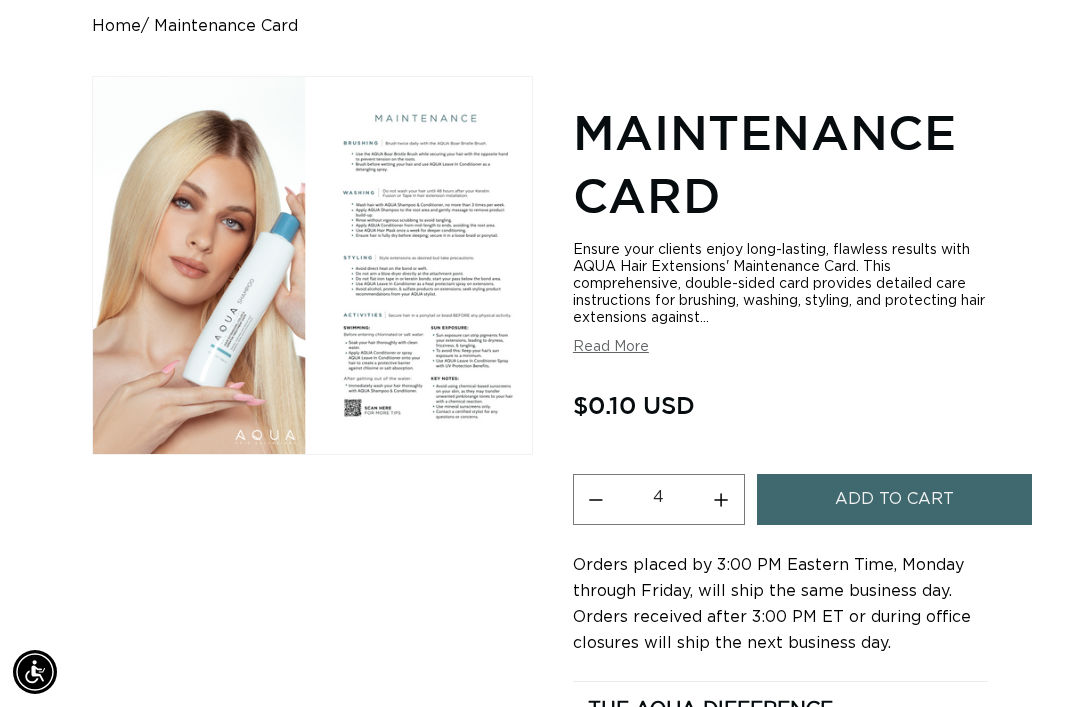 click on "Increase quantity for Maintenance Card" at bounding box center (721, 499) 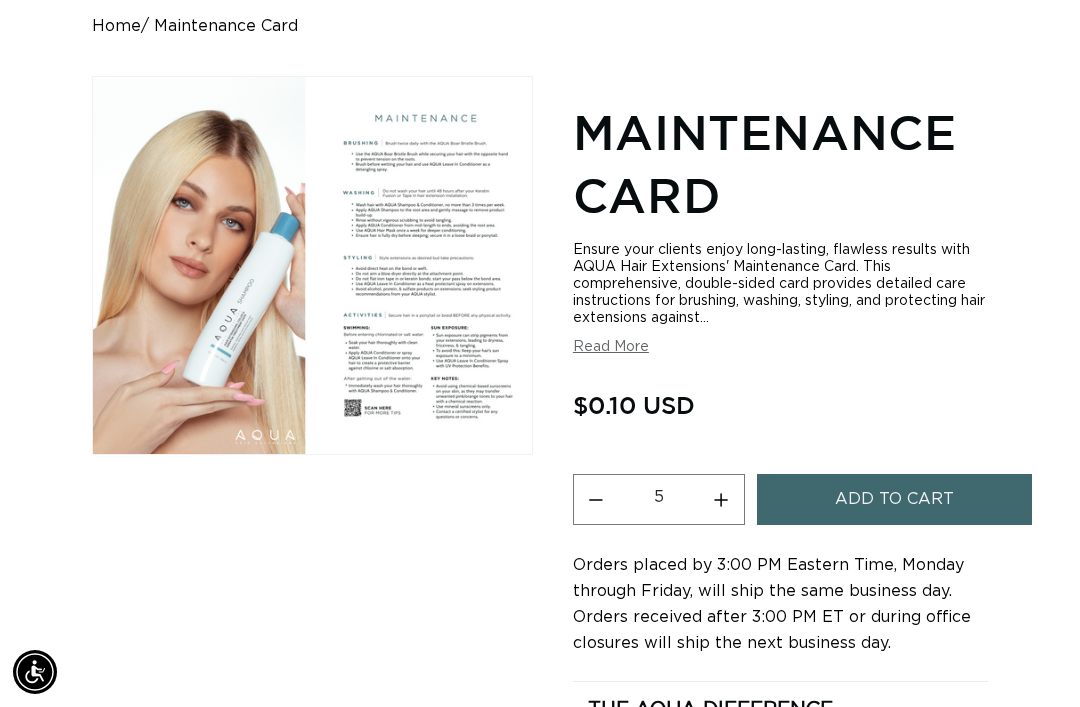 scroll, scrollTop: 0, scrollLeft: 938, axis: horizontal 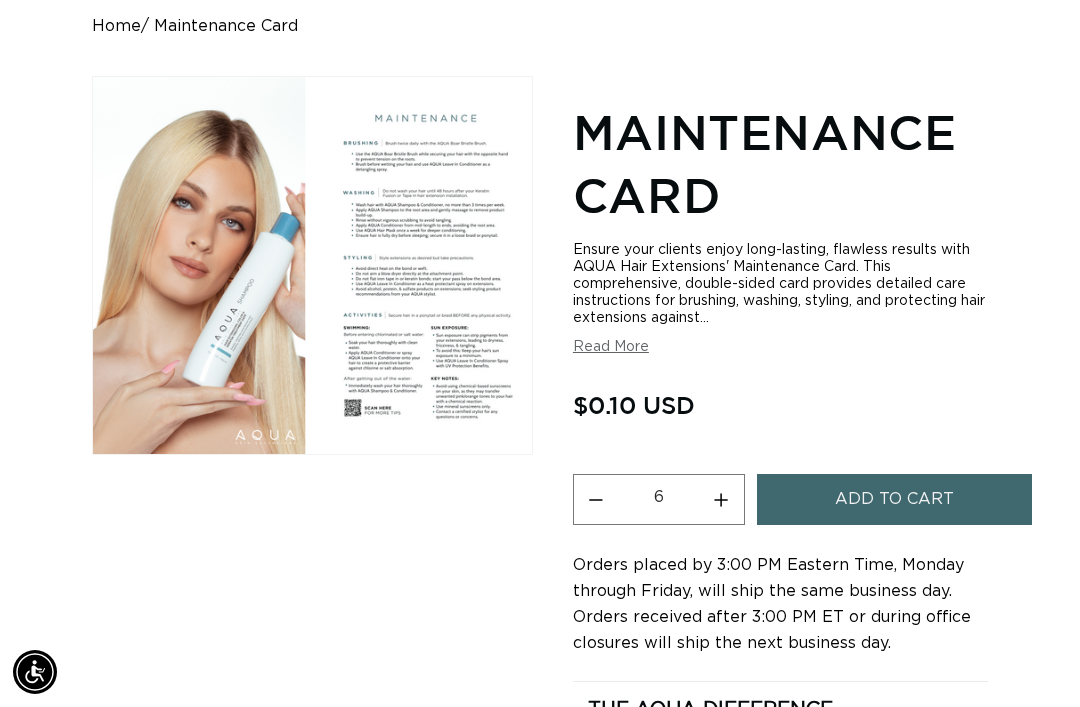 click on "Increase quantity for Maintenance Card" at bounding box center (721, 499) 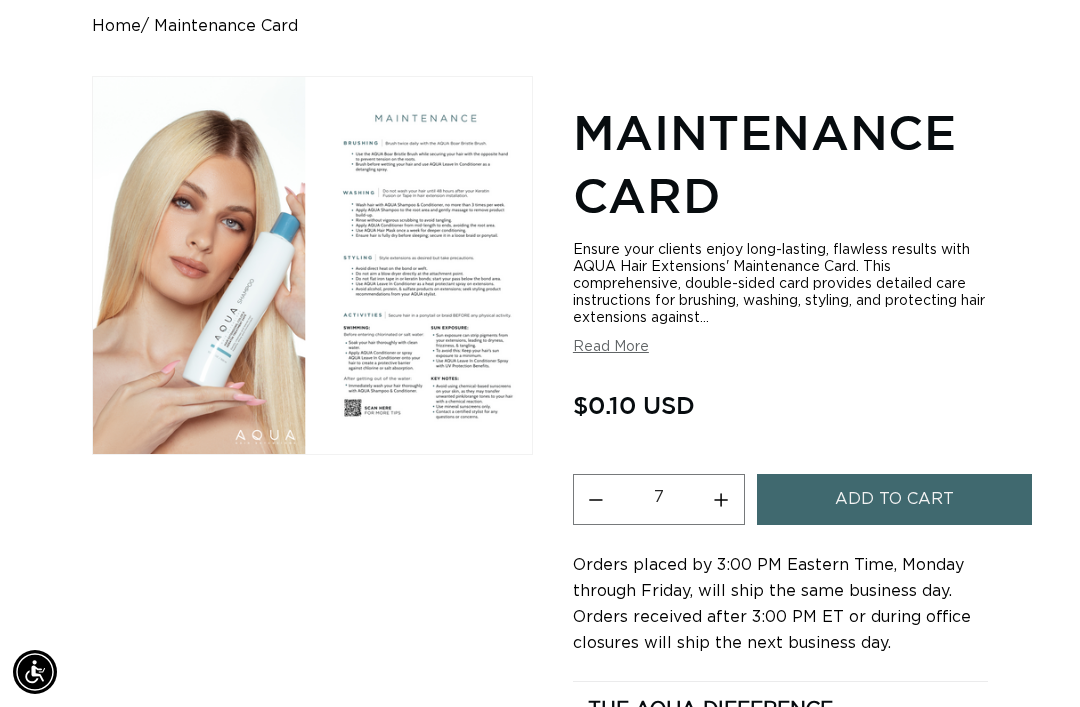 click on "Increase quantity for Maintenance Card" at bounding box center (721, 499) 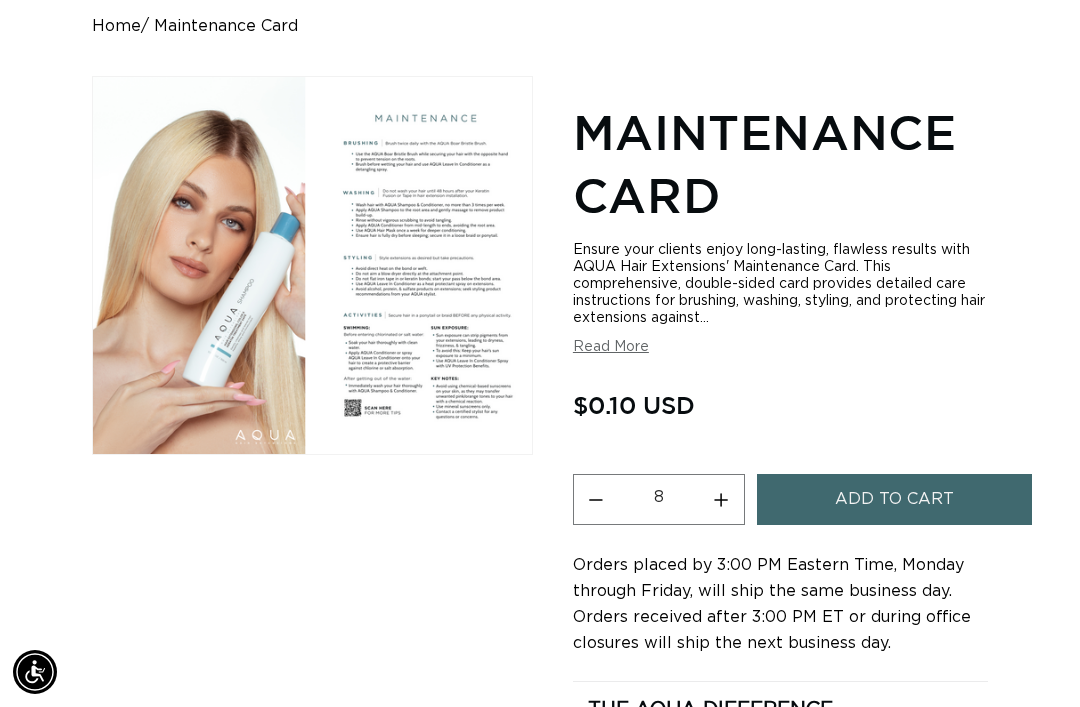 click on "Increase quantity for Maintenance Card" at bounding box center [721, 499] 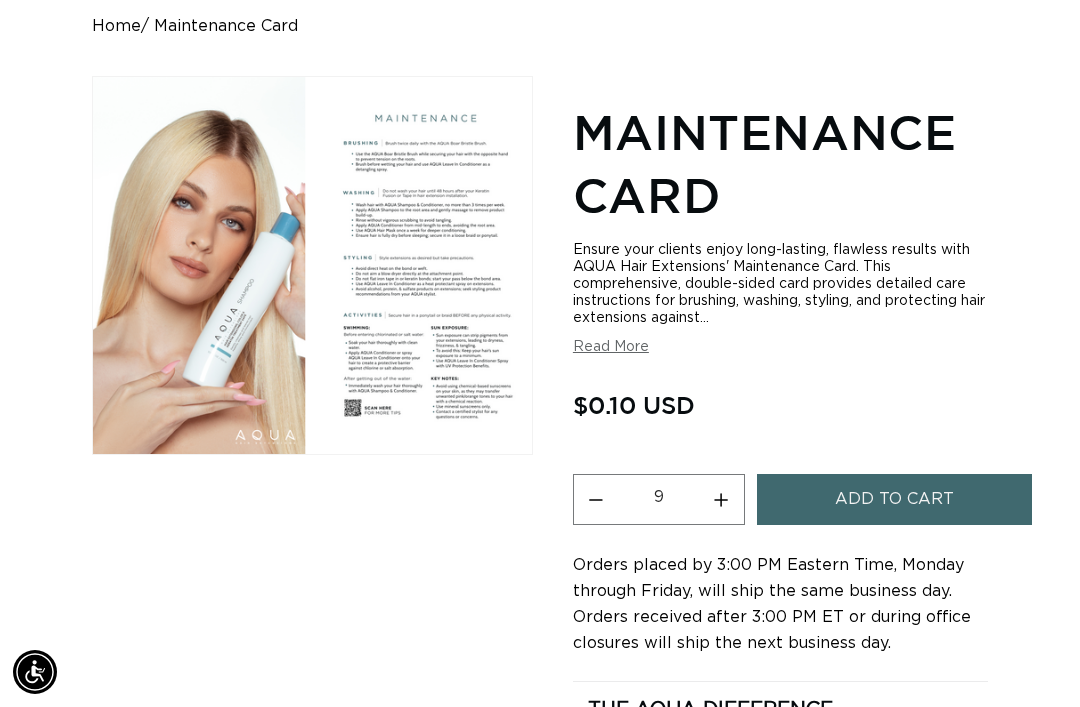 click on "Increase quantity for Maintenance Card" at bounding box center [721, 499] 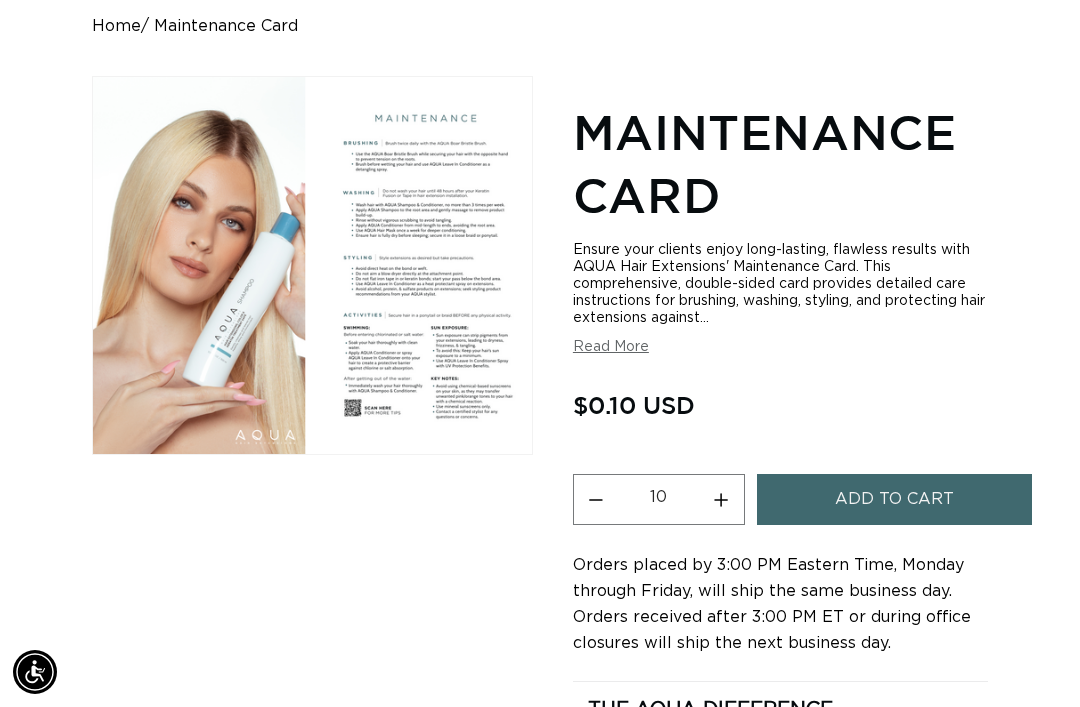 click on "Increase quantity for Maintenance Card" at bounding box center [721, 499] 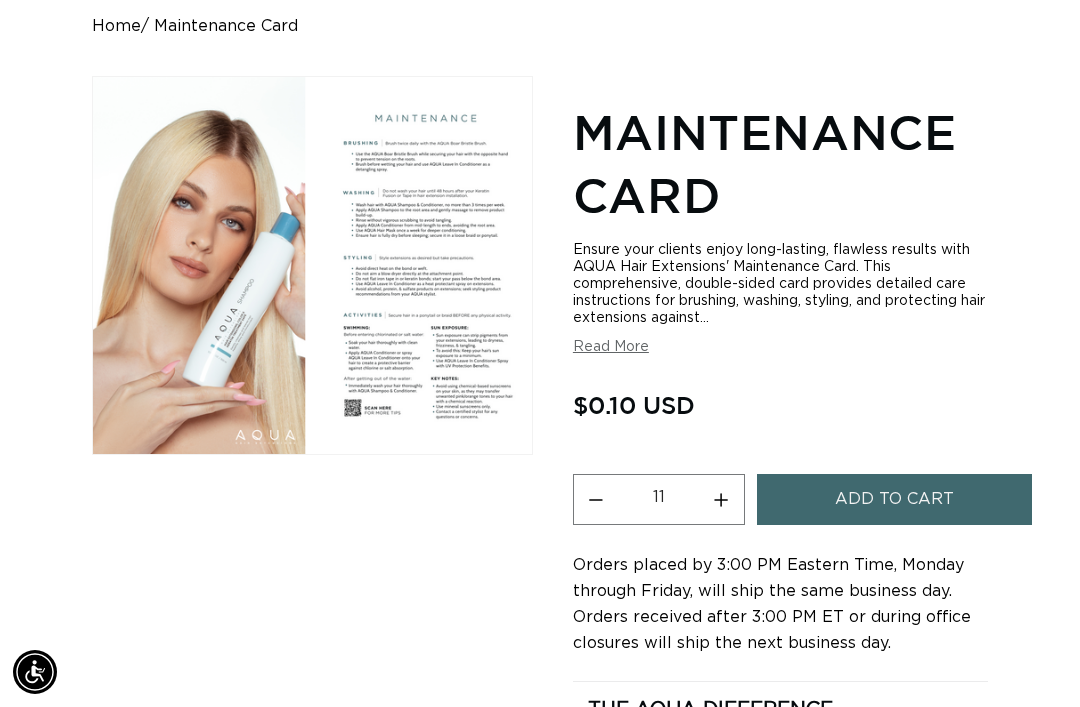 click on "Increase quantity for Maintenance Card" at bounding box center (721, 499) 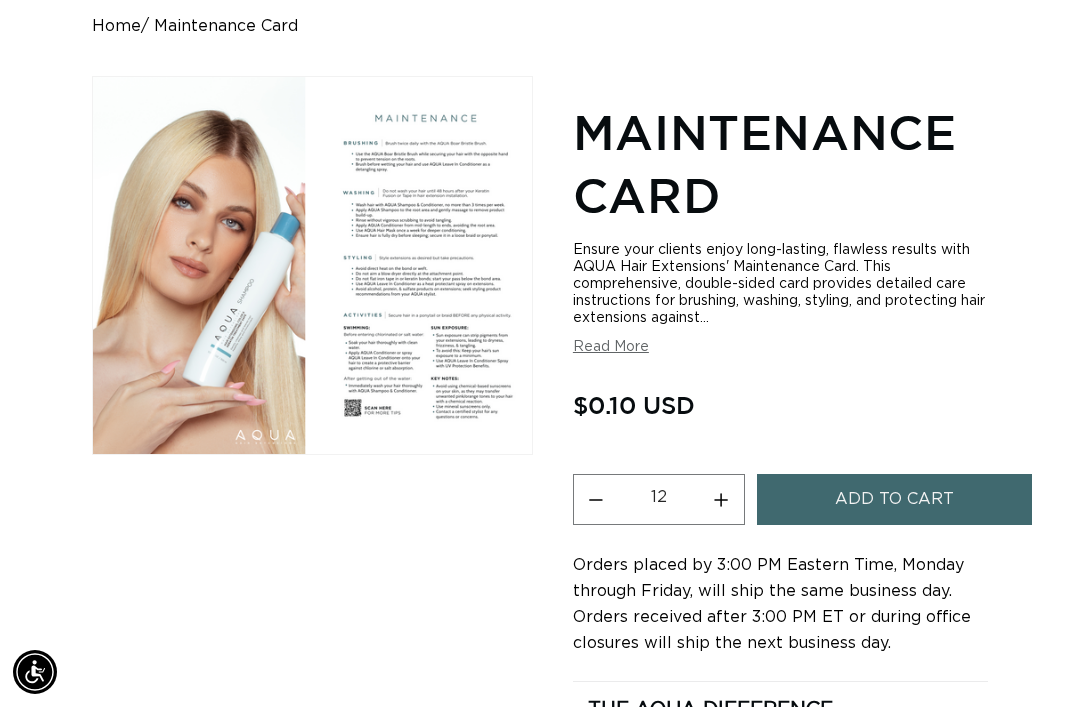 click on "Increase quantity for Maintenance Card" at bounding box center [721, 499] 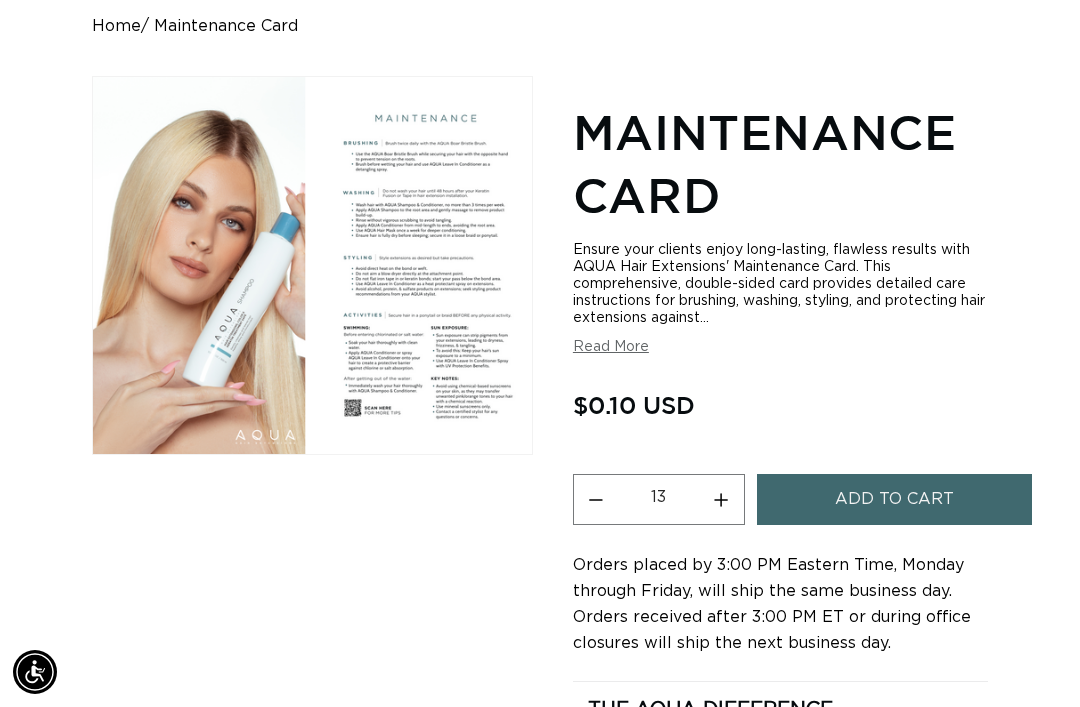 click on "Increase quantity for Maintenance Card" at bounding box center [721, 499] 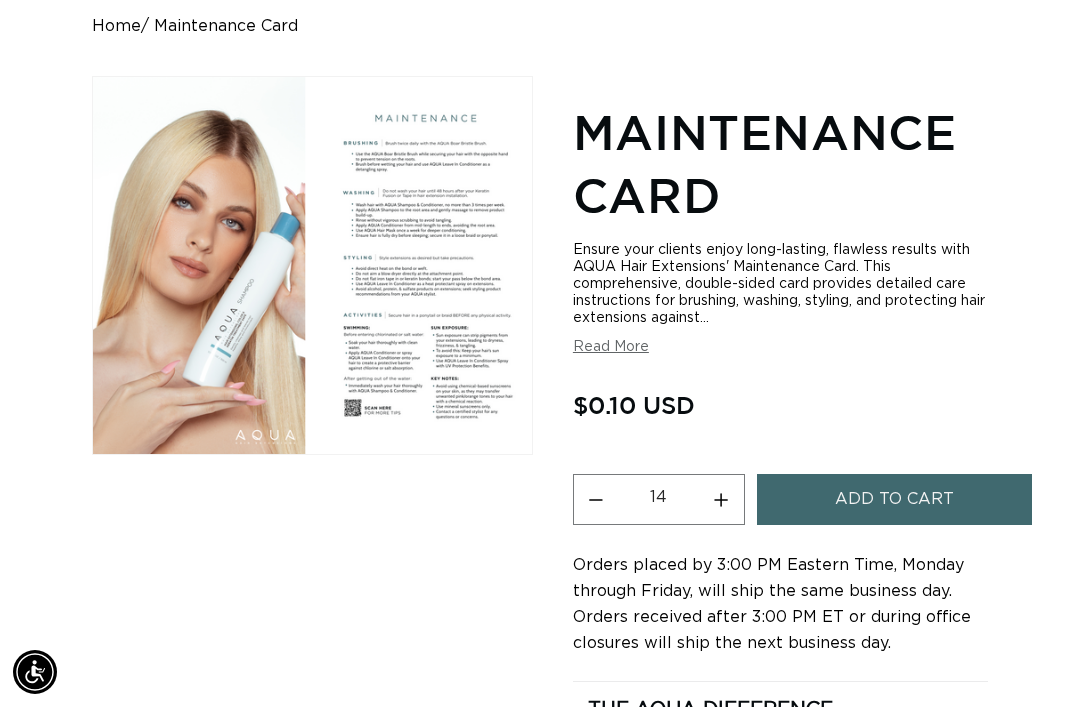 click on "Increase quantity for Maintenance Card" at bounding box center (721, 499) 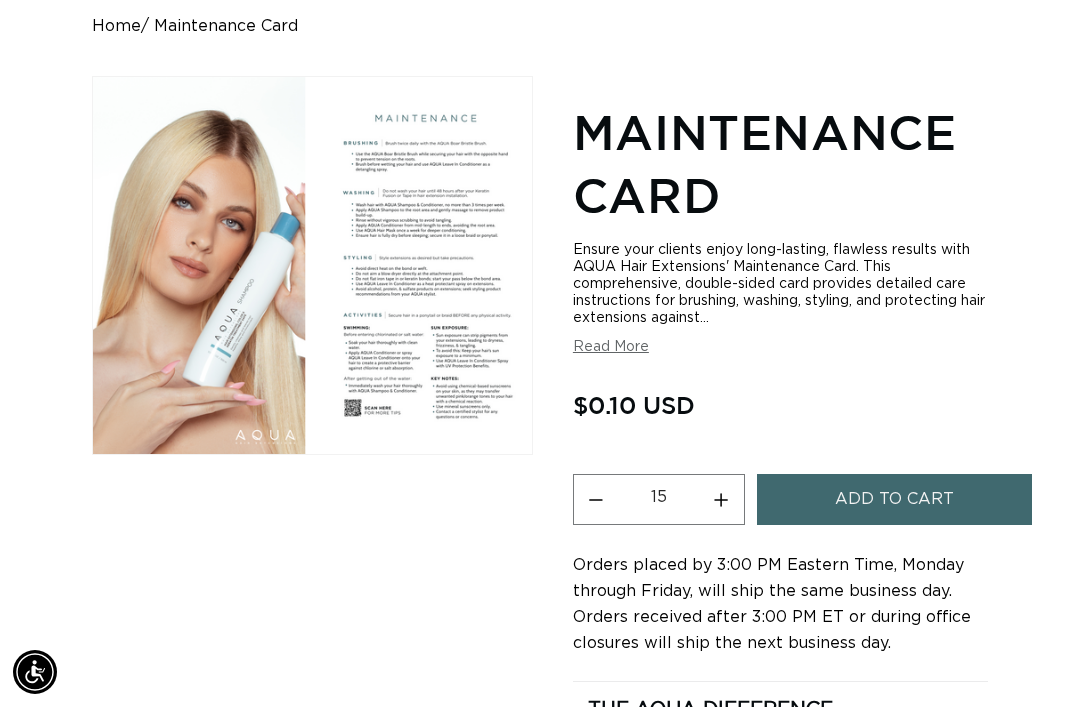 click on "Increase quantity for Maintenance Card" at bounding box center [721, 499] 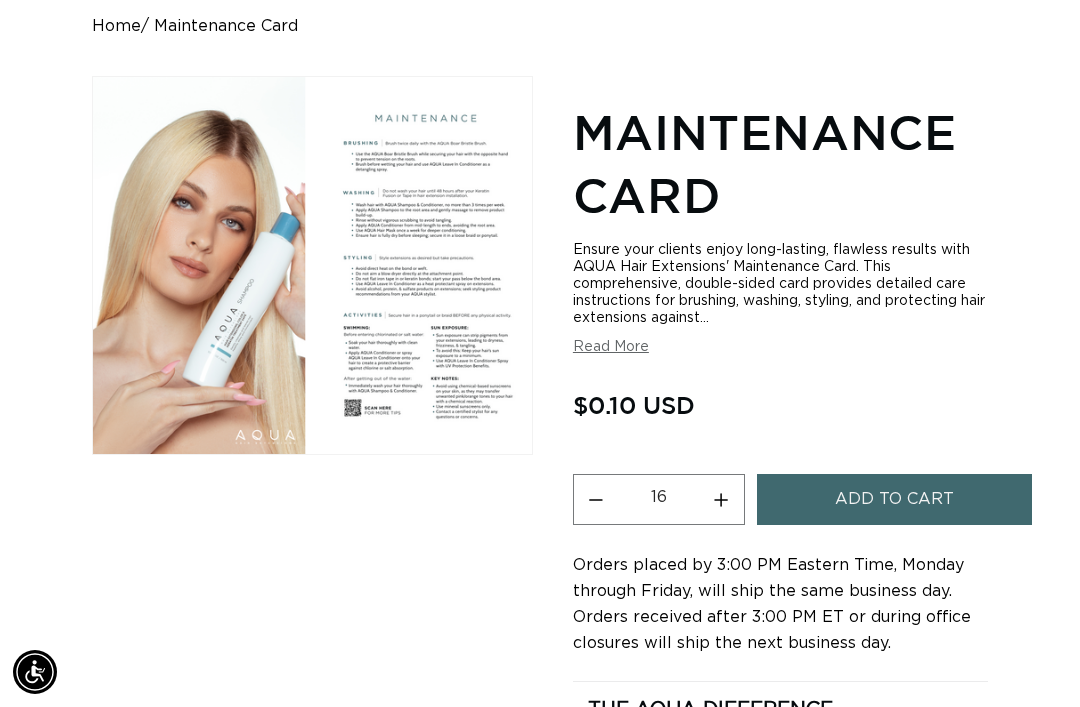 click on "Increase quantity for Maintenance Card" at bounding box center [721, 499] 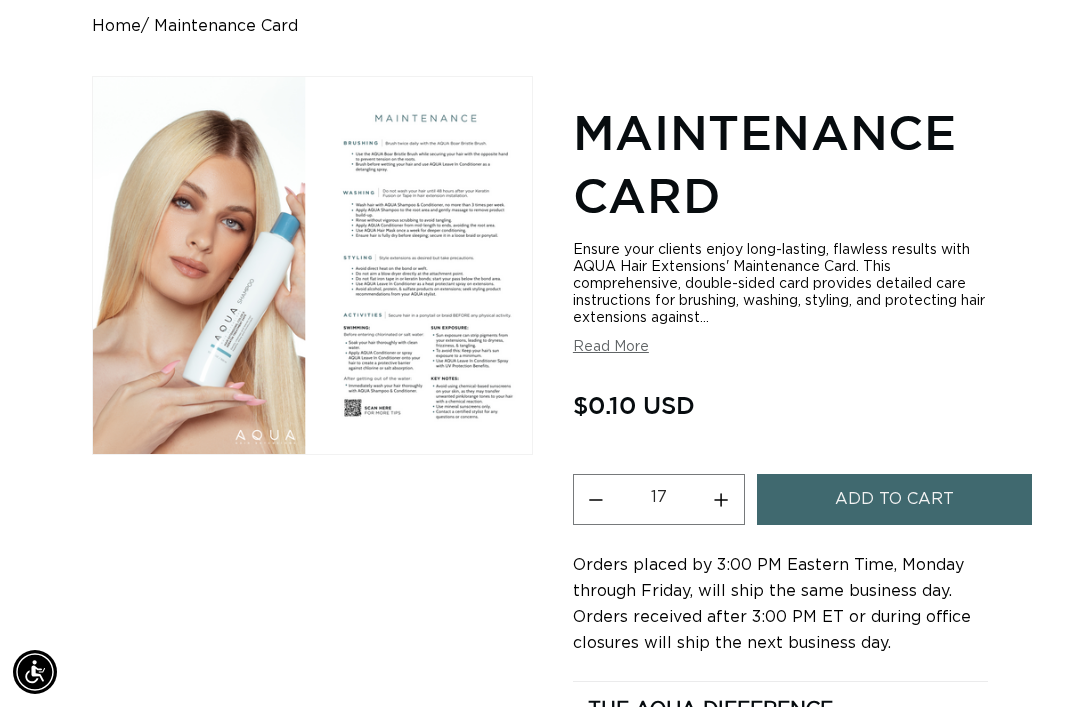 click on "Increase quantity for Maintenance Card" at bounding box center [721, 499] 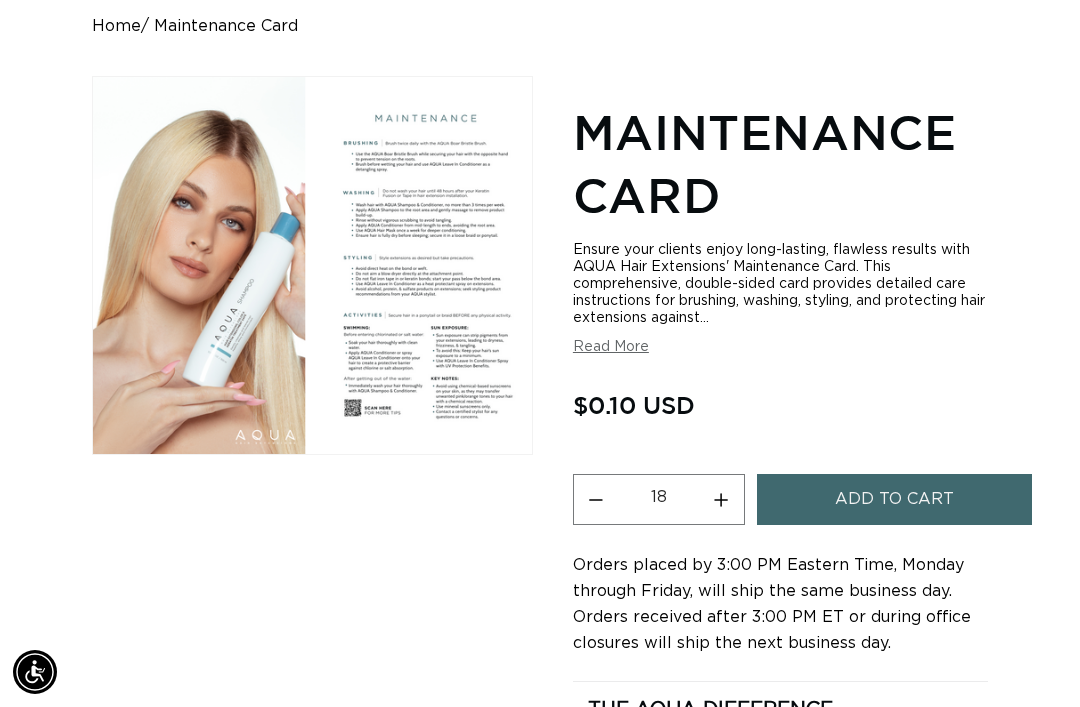 click on "Increase quantity for Maintenance Card" at bounding box center [721, 499] 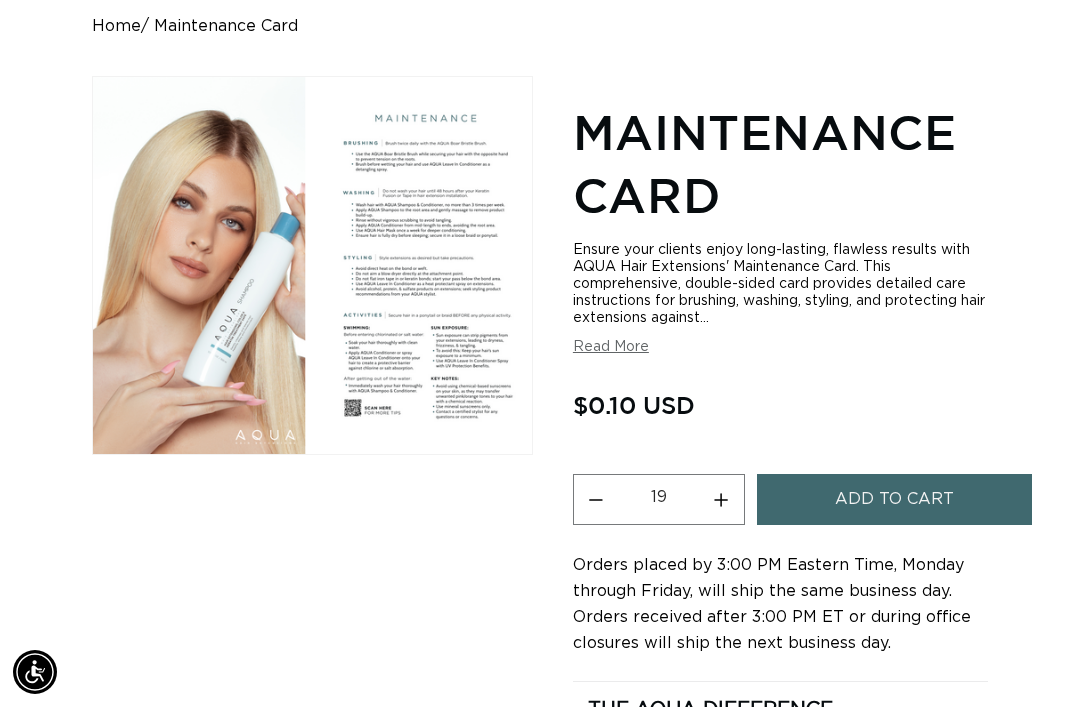 click on "Increase quantity for Maintenance Card" at bounding box center (721, 499) 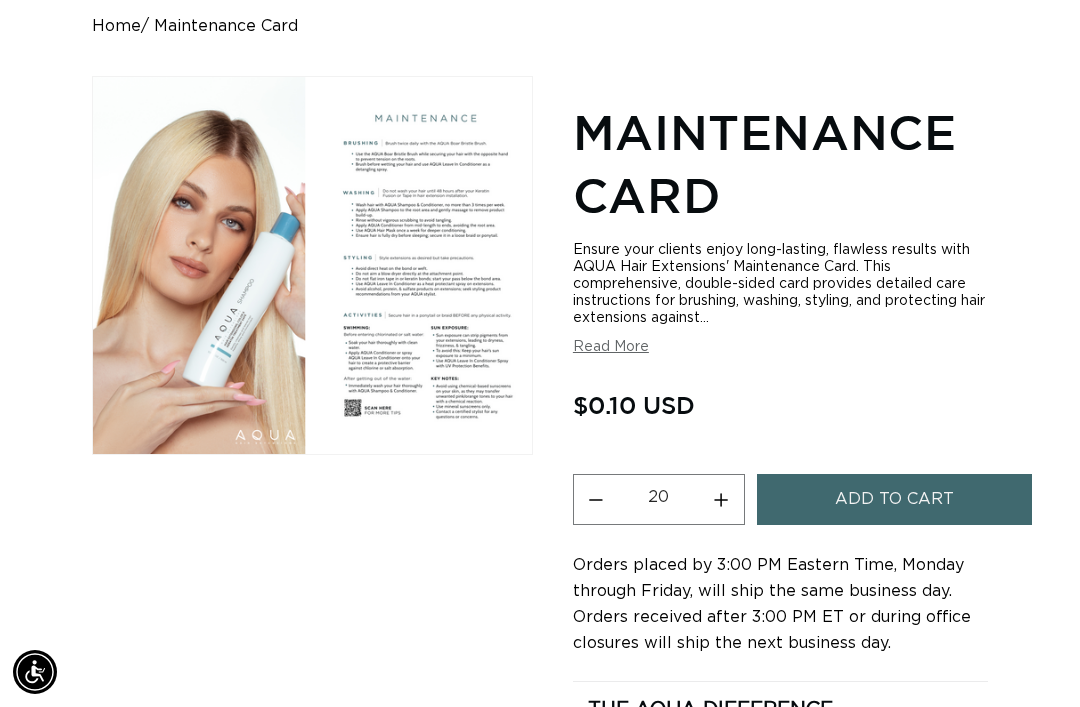 scroll, scrollTop: 0, scrollLeft: 1876, axis: horizontal 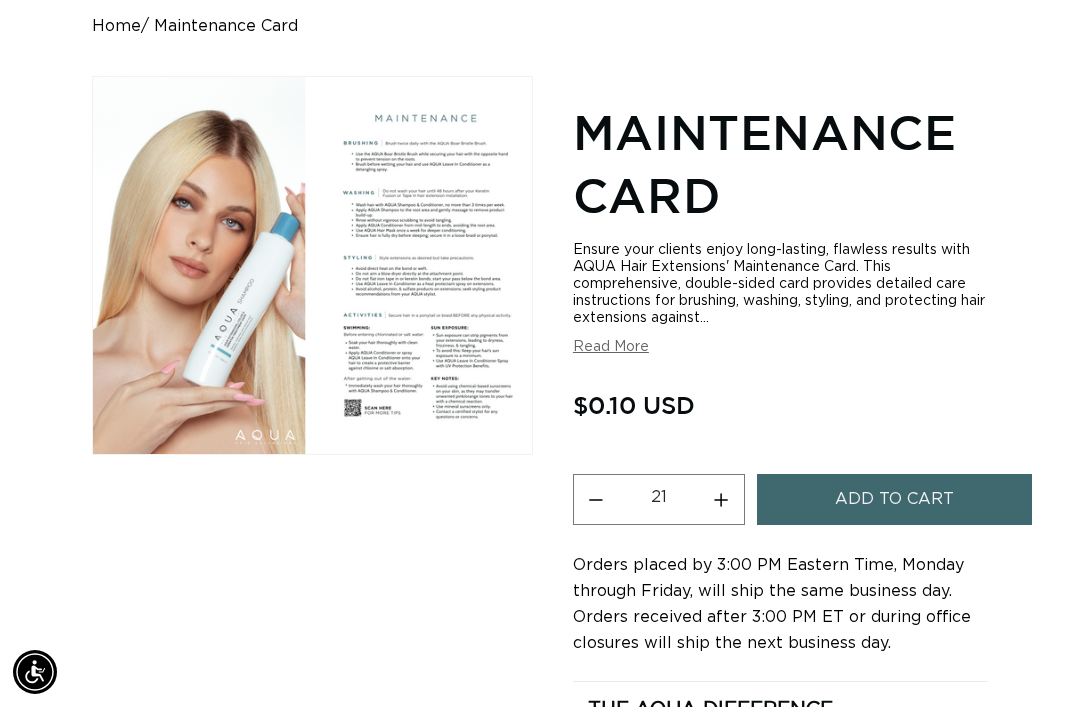 click on "Increase quantity for Maintenance Card" at bounding box center [721, 499] 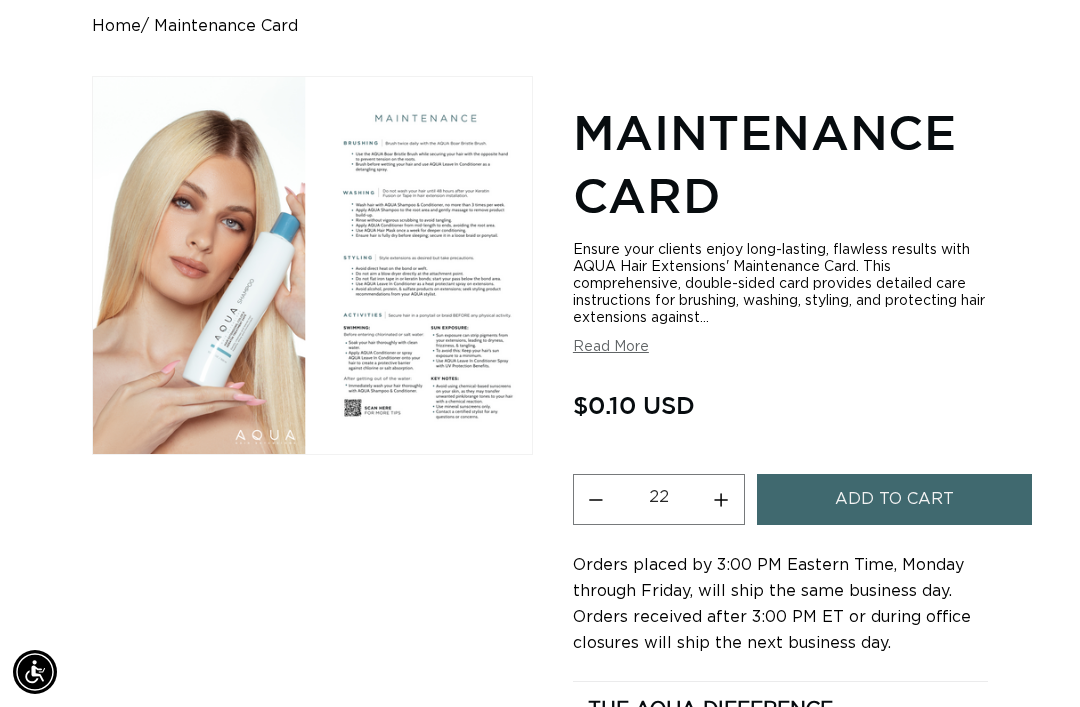click on "Increase quantity for Maintenance Card" at bounding box center (721, 499) 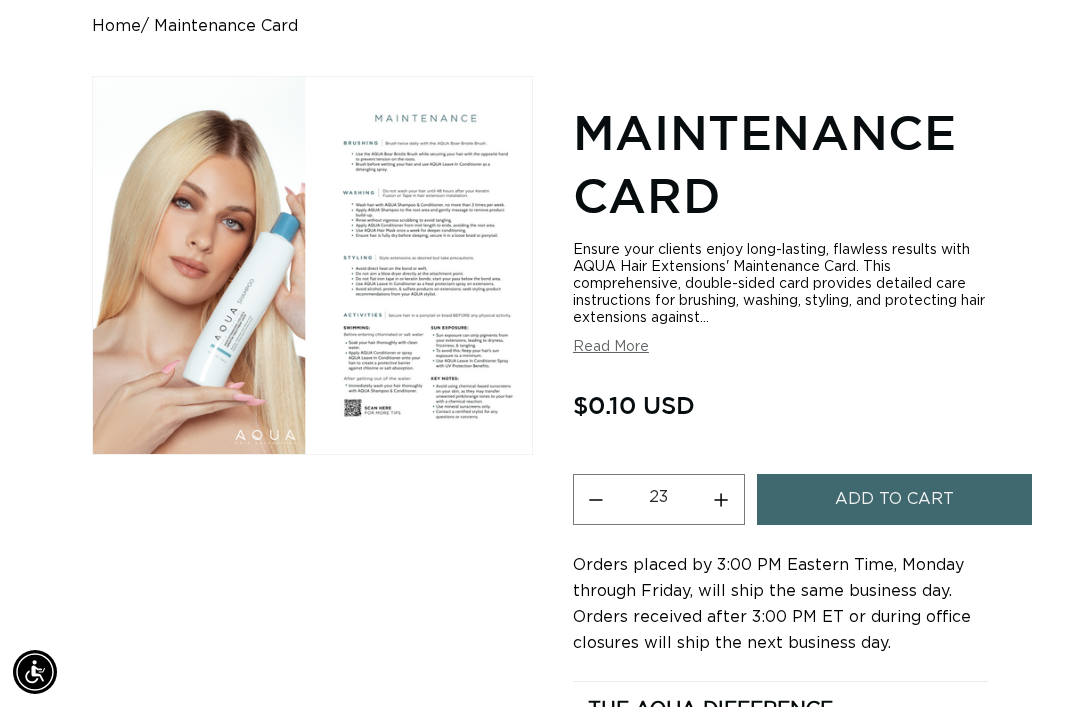 click on "Increase quantity for Maintenance Card" at bounding box center [721, 499] 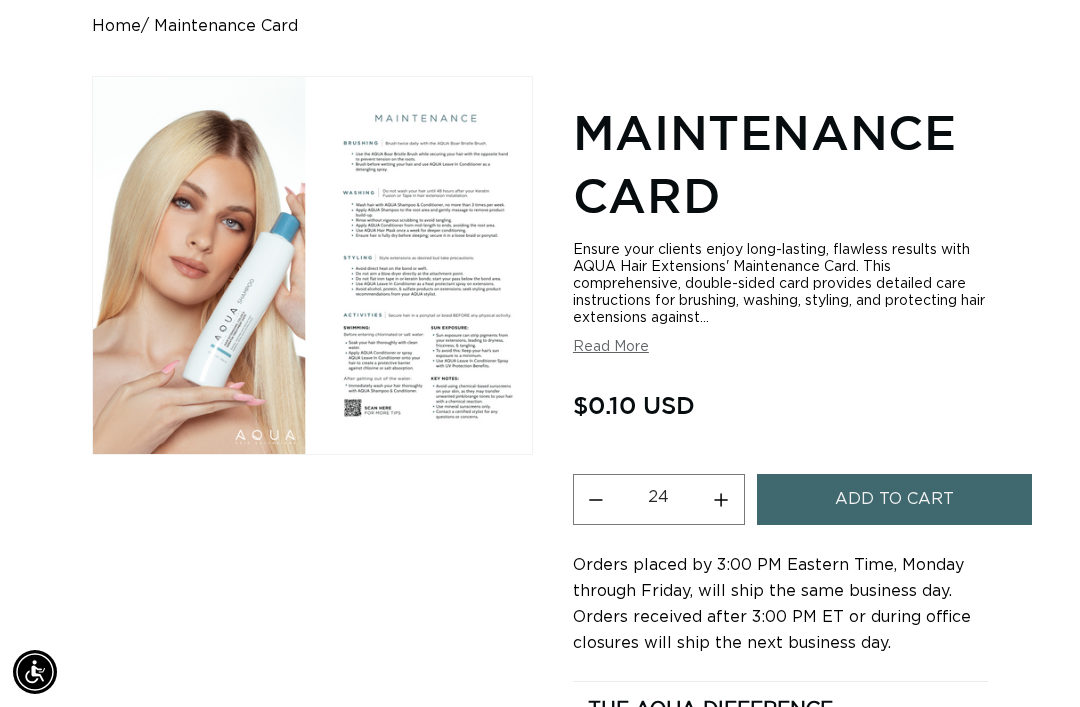 click on "Increase quantity for Maintenance Card" at bounding box center [721, 499] 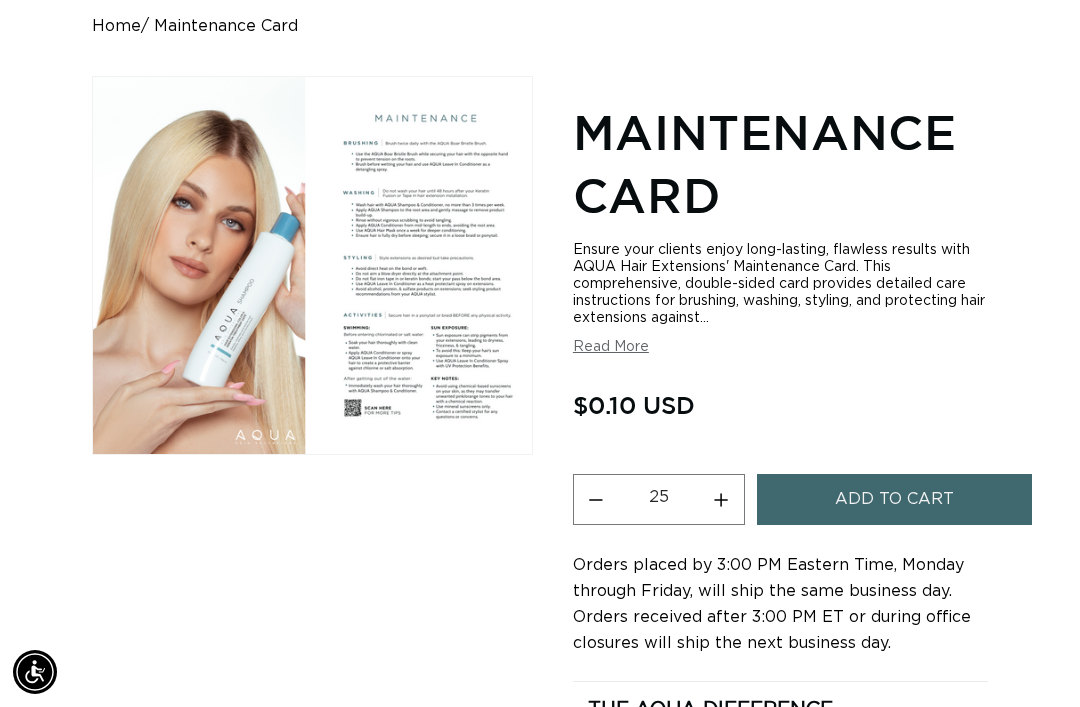 click on "Increase quantity for Maintenance Card" at bounding box center [721, 499] 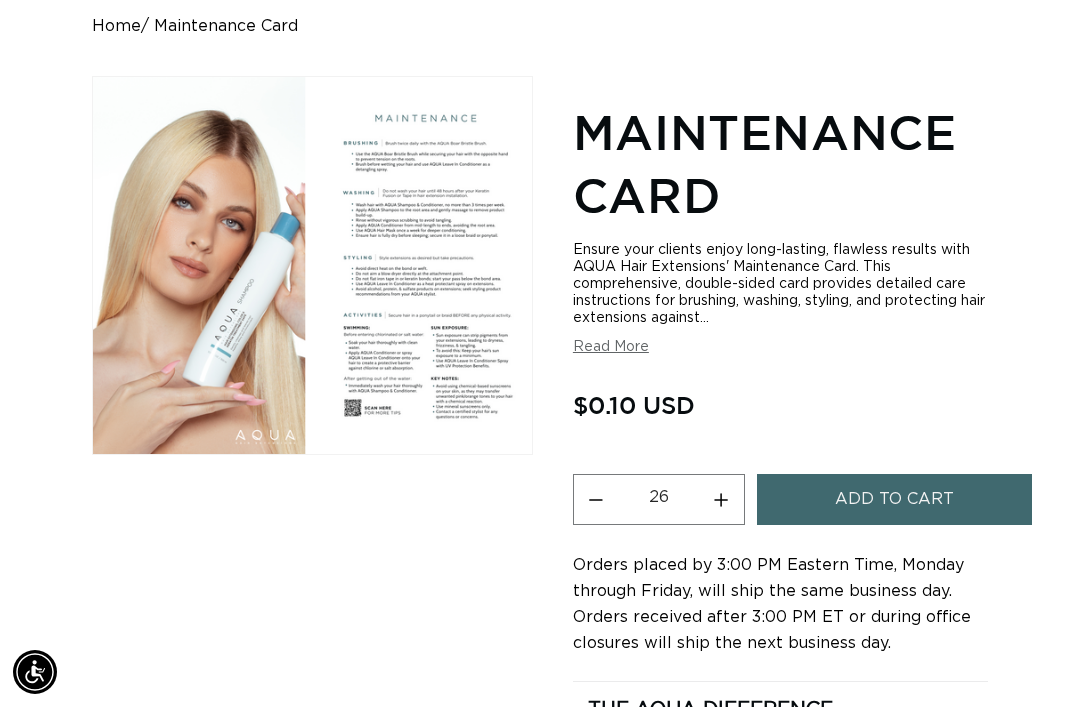 click on "Increase quantity for Maintenance Card" at bounding box center [721, 499] 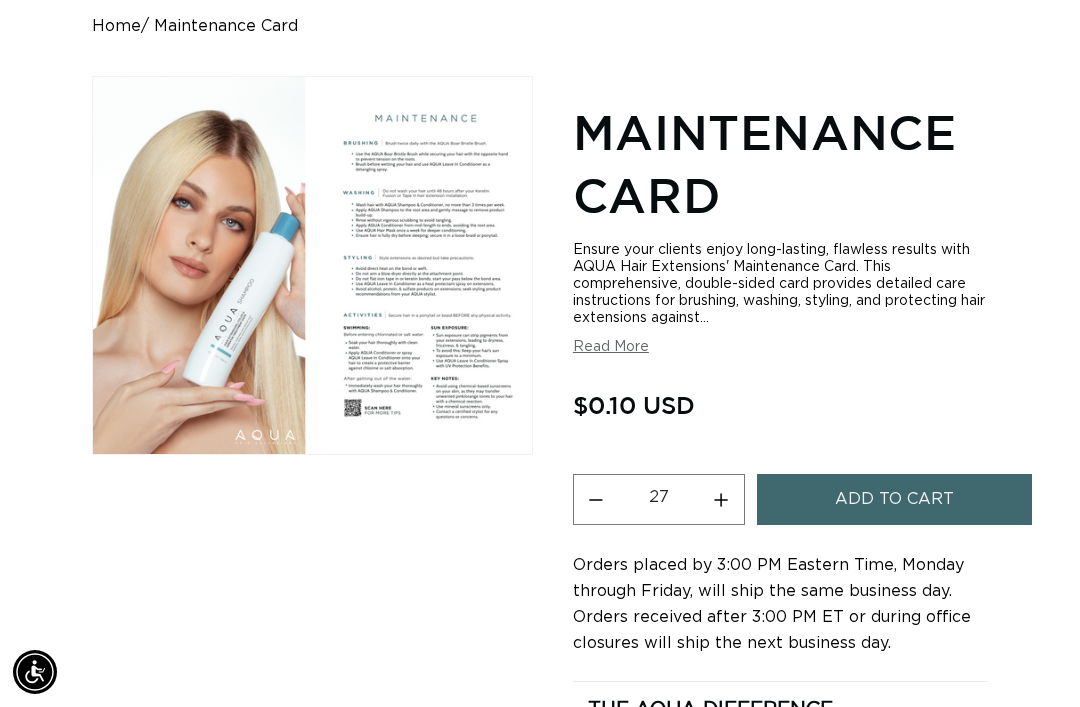 click on "Increase quantity for Maintenance Card" at bounding box center (721, 499) 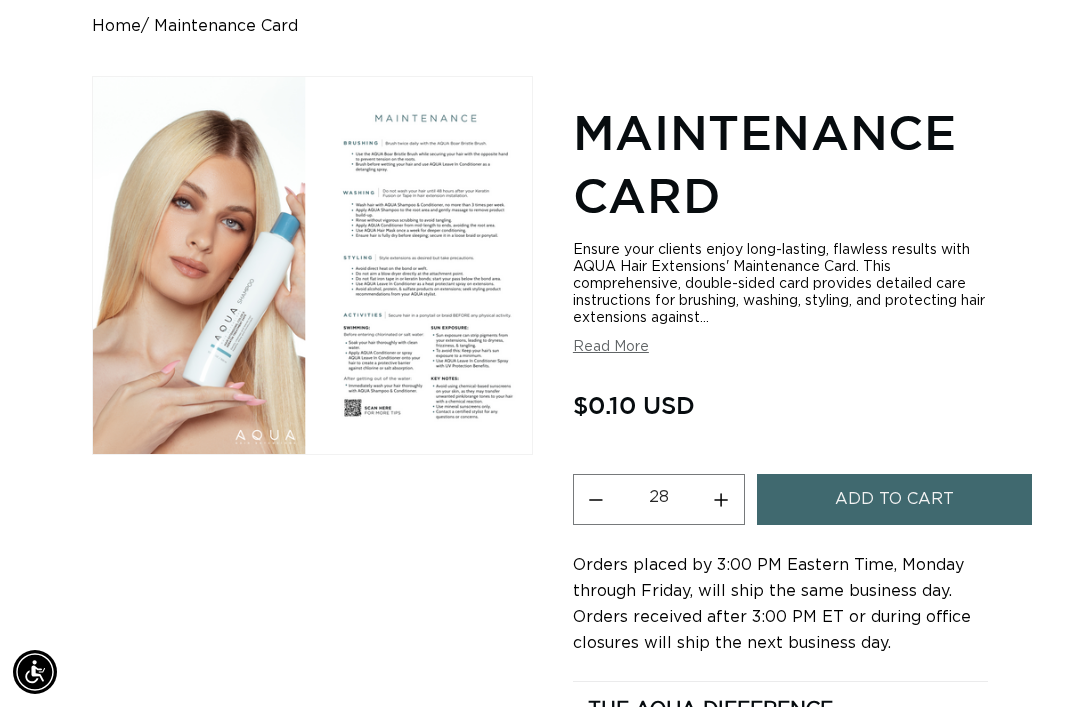 scroll, scrollTop: 0, scrollLeft: 0, axis: both 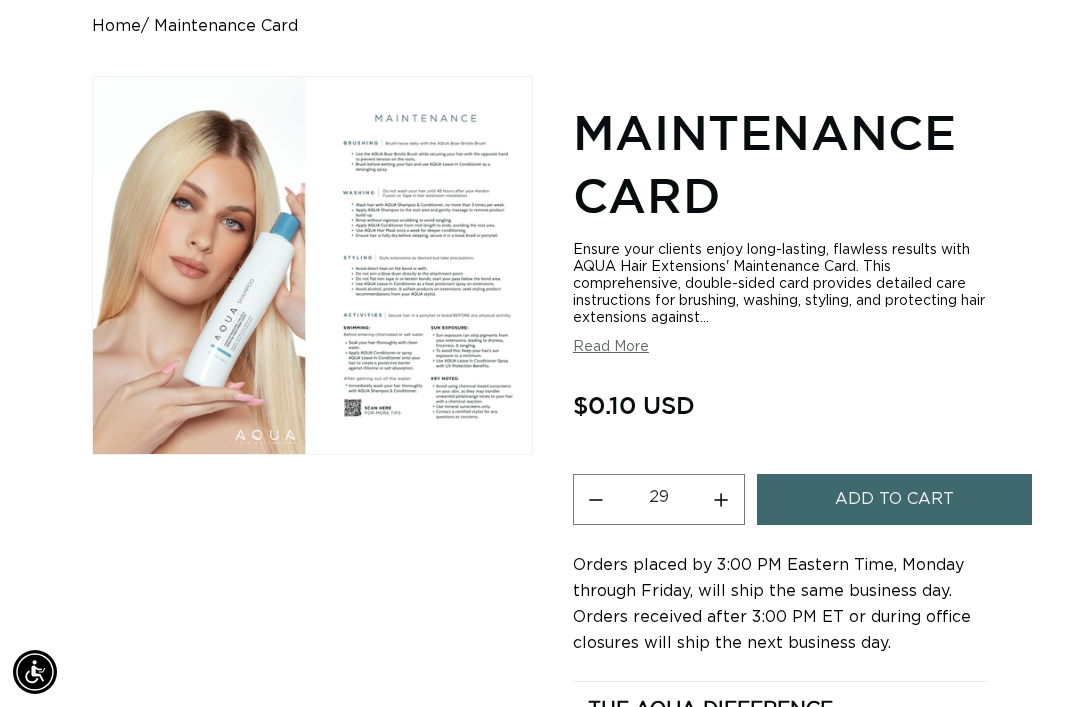 click on "Increase quantity for Maintenance Card" at bounding box center (721, 499) 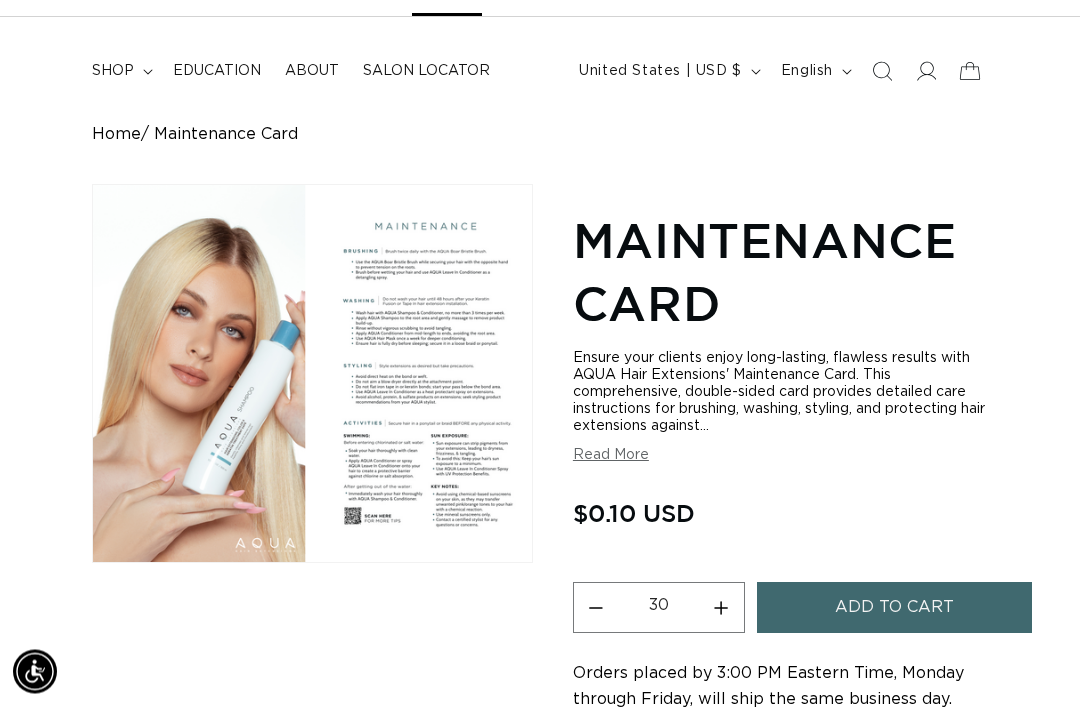 scroll, scrollTop: 91, scrollLeft: 0, axis: vertical 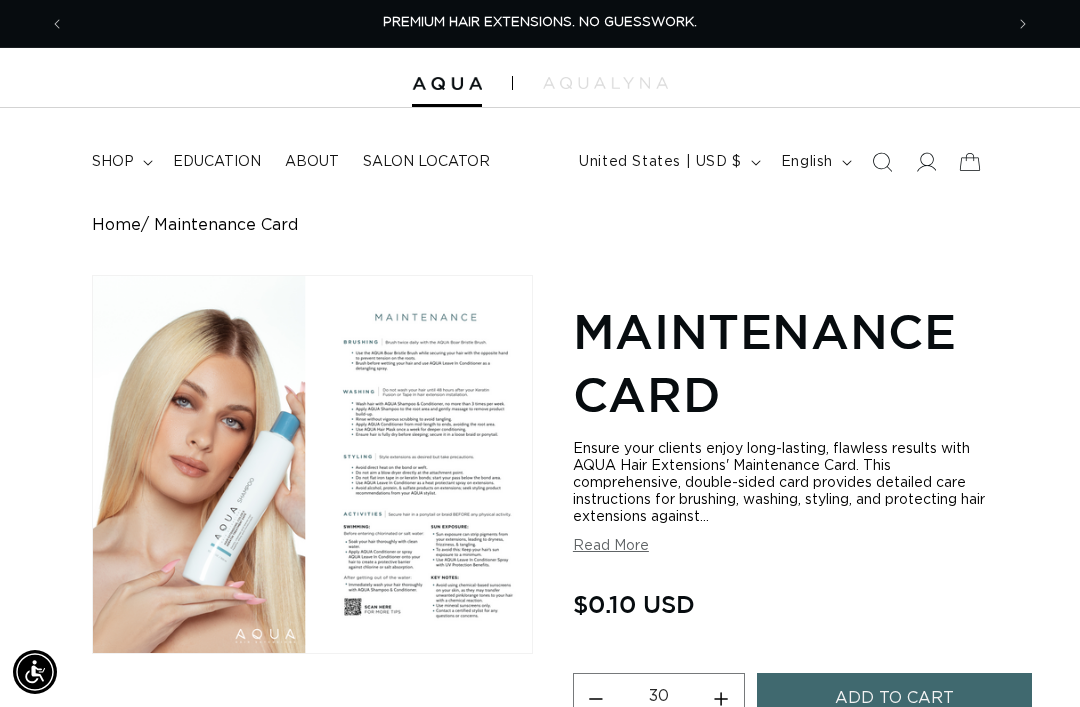 click on "PREMIUM HAIR EXTENSIONS. NO GUESSWORK." at bounding box center [540, 23] 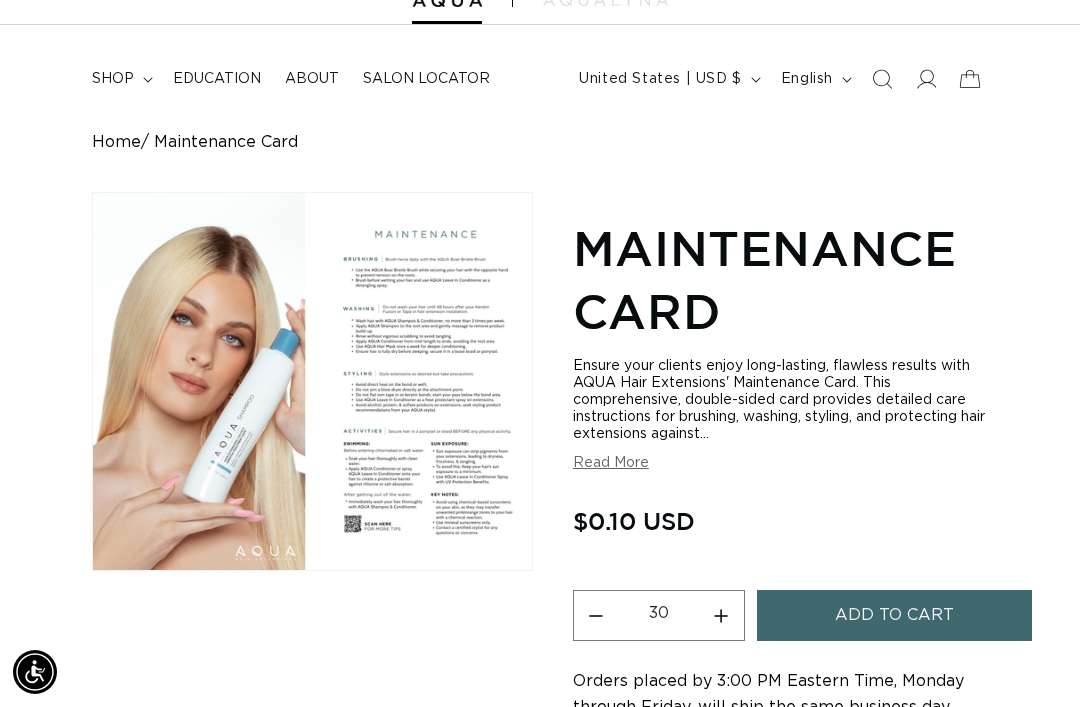 scroll, scrollTop: 120, scrollLeft: 0, axis: vertical 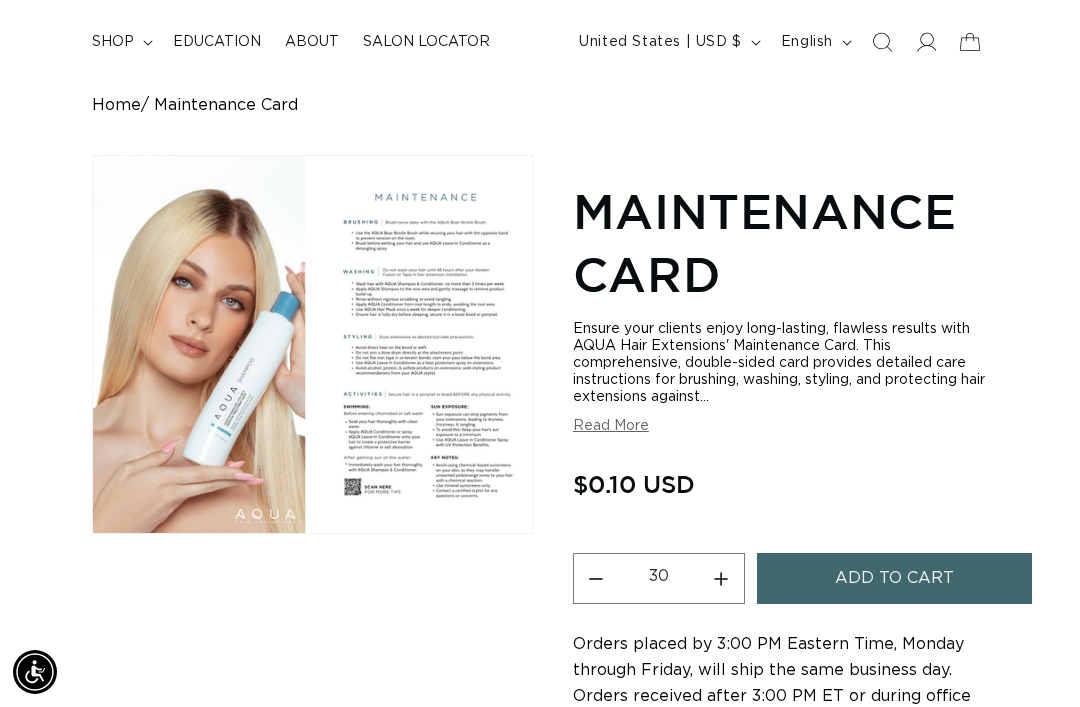 click on "Add to cart" at bounding box center (895, 578) 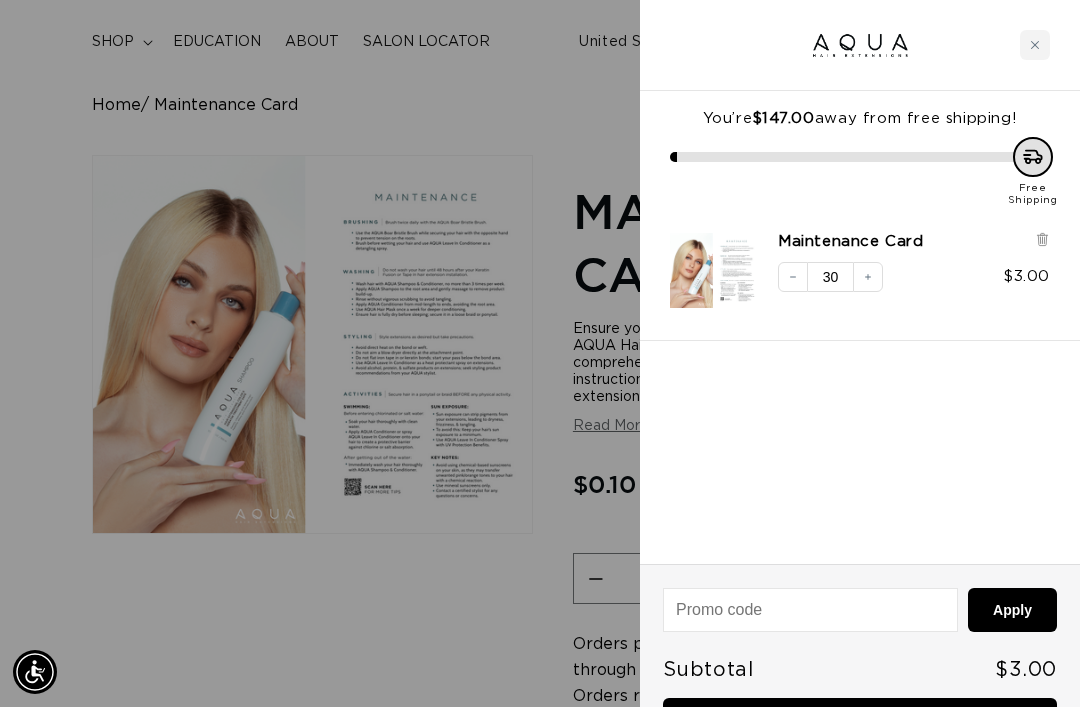 click at bounding box center (540, 353) 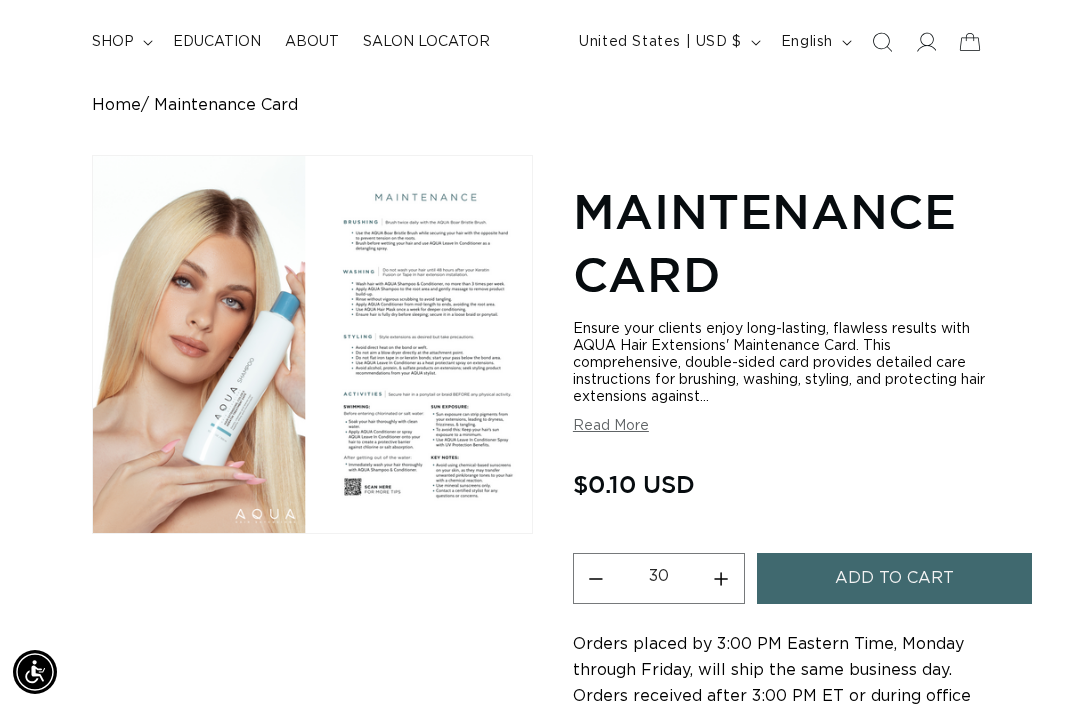 scroll, scrollTop: 0, scrollLeft: 938, axis: horizontal 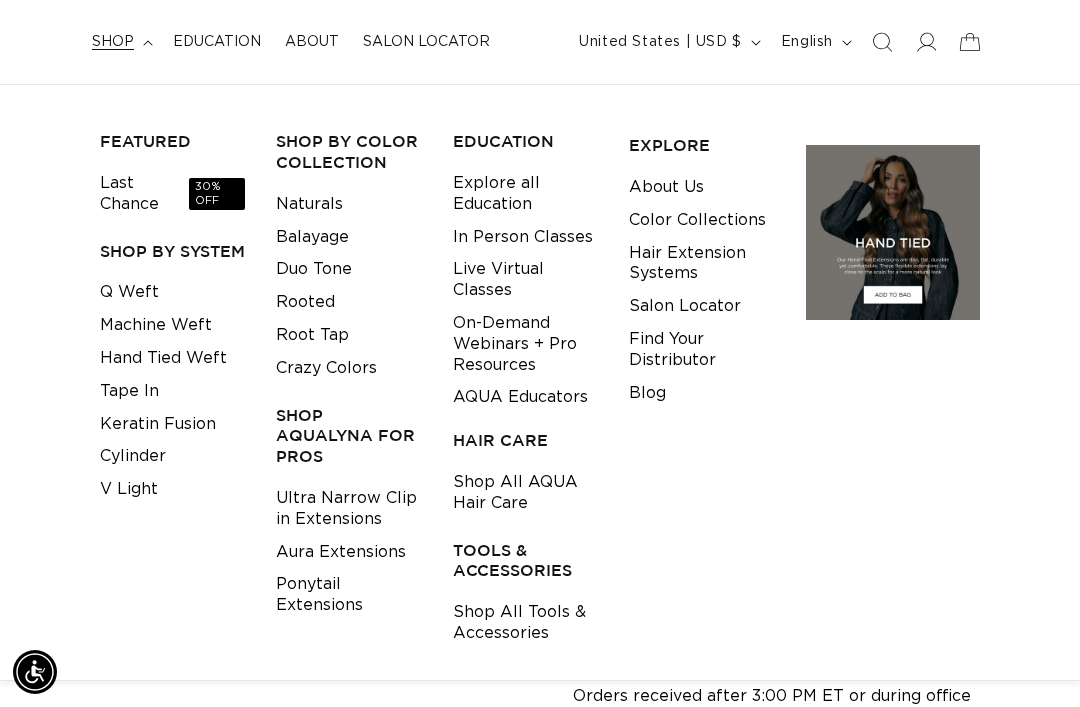 click on "Aura Extensions" at bounding box center [341, 552] 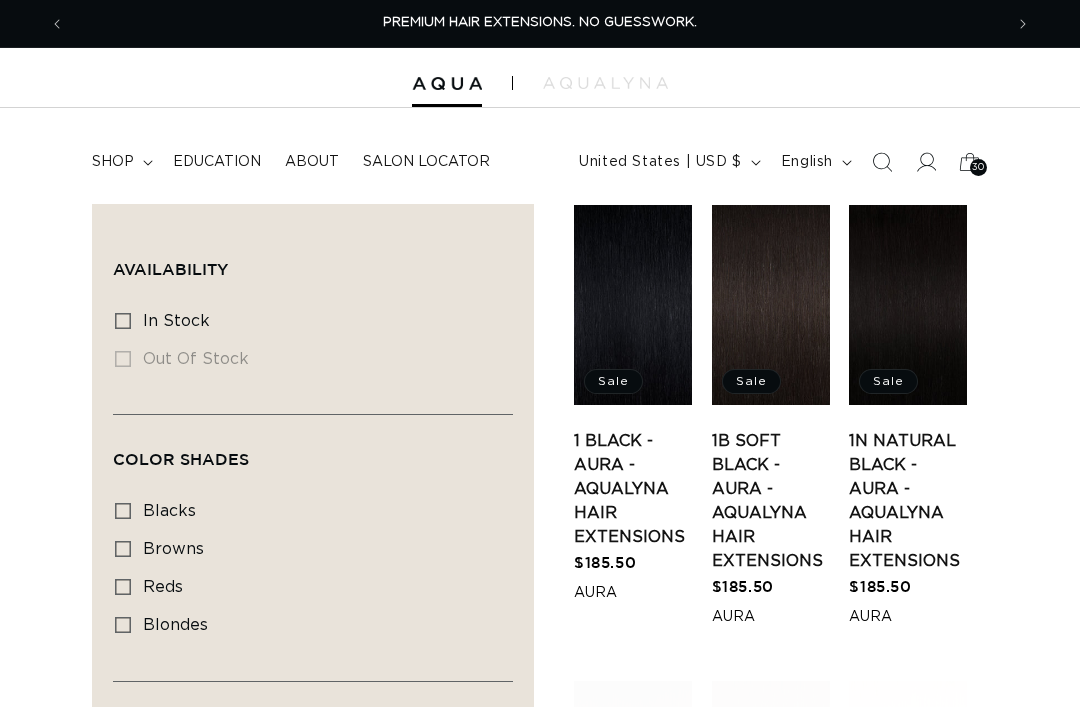 scroll, scrollTop: 0, scrollLeft: 0, axis: both 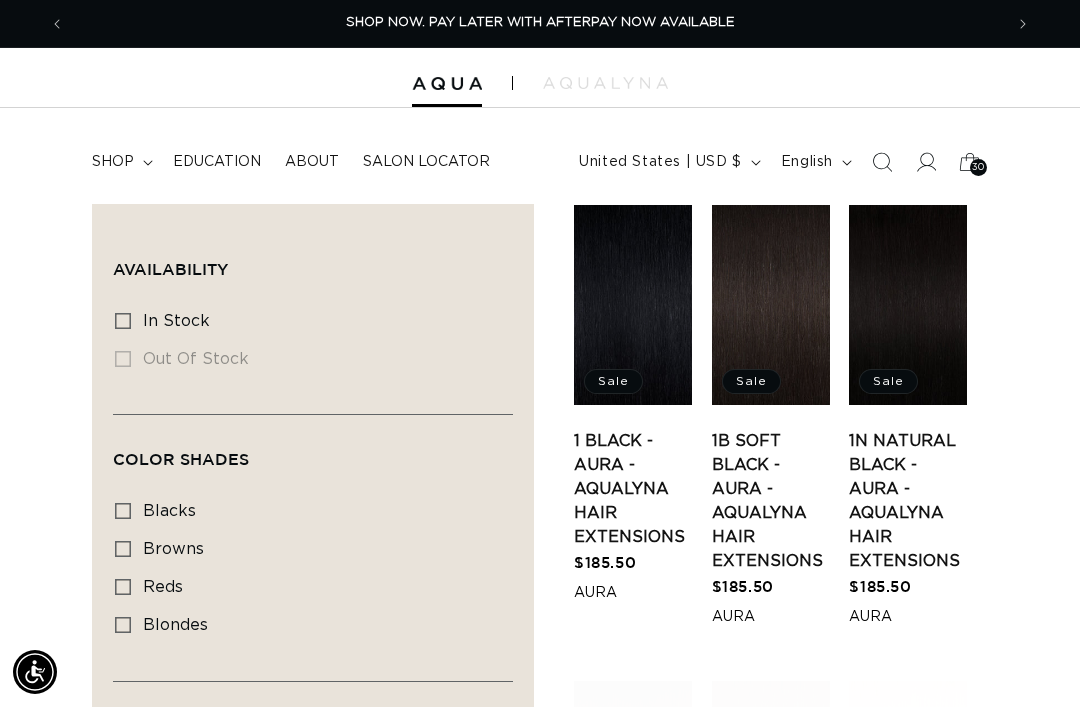 click on "shop" at bounding box center [120, 162] 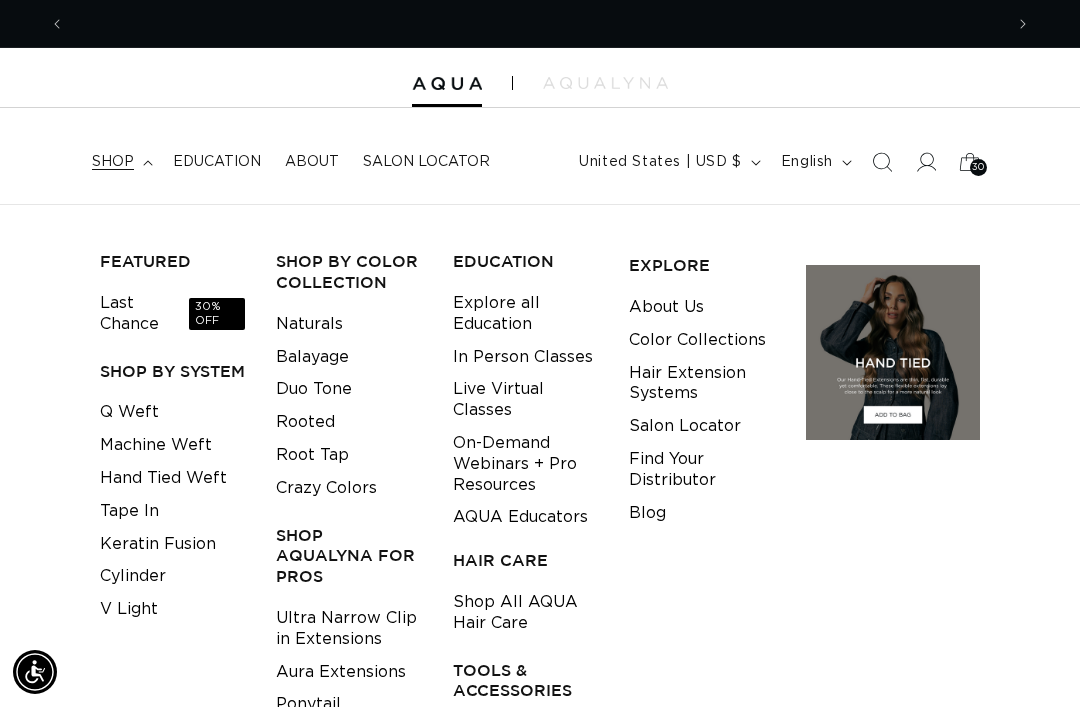 scroll, scrollTop: 0, scrollLeft: 1876, axis: horizontal 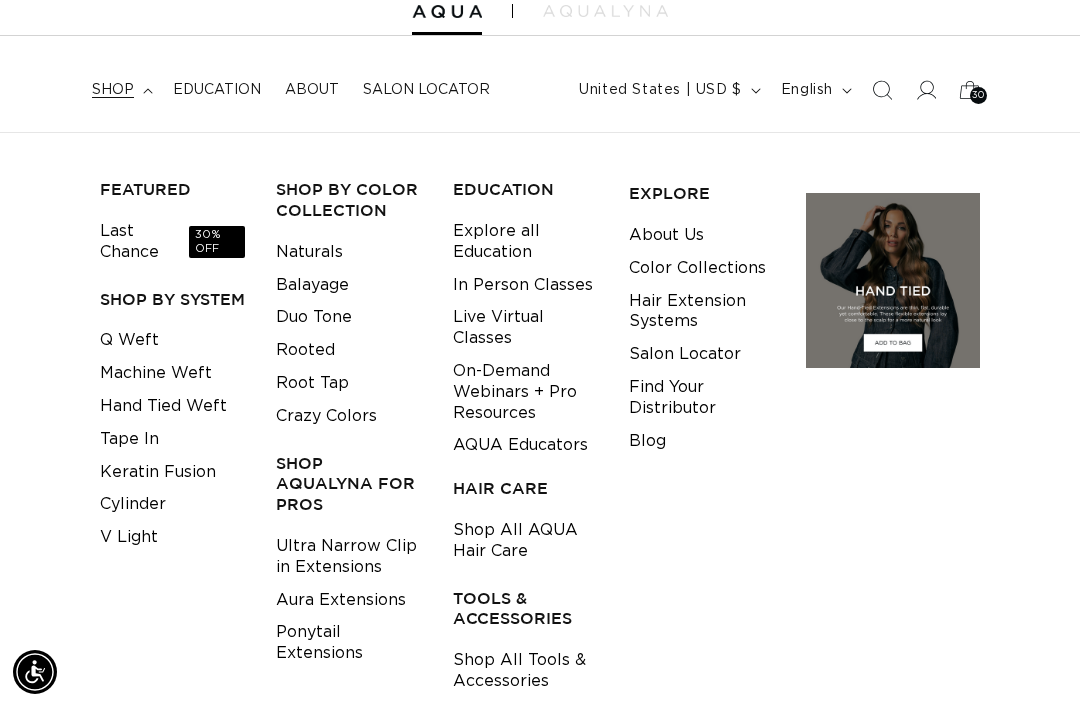 click on "Color Collections" at bounding box center [697, 268] 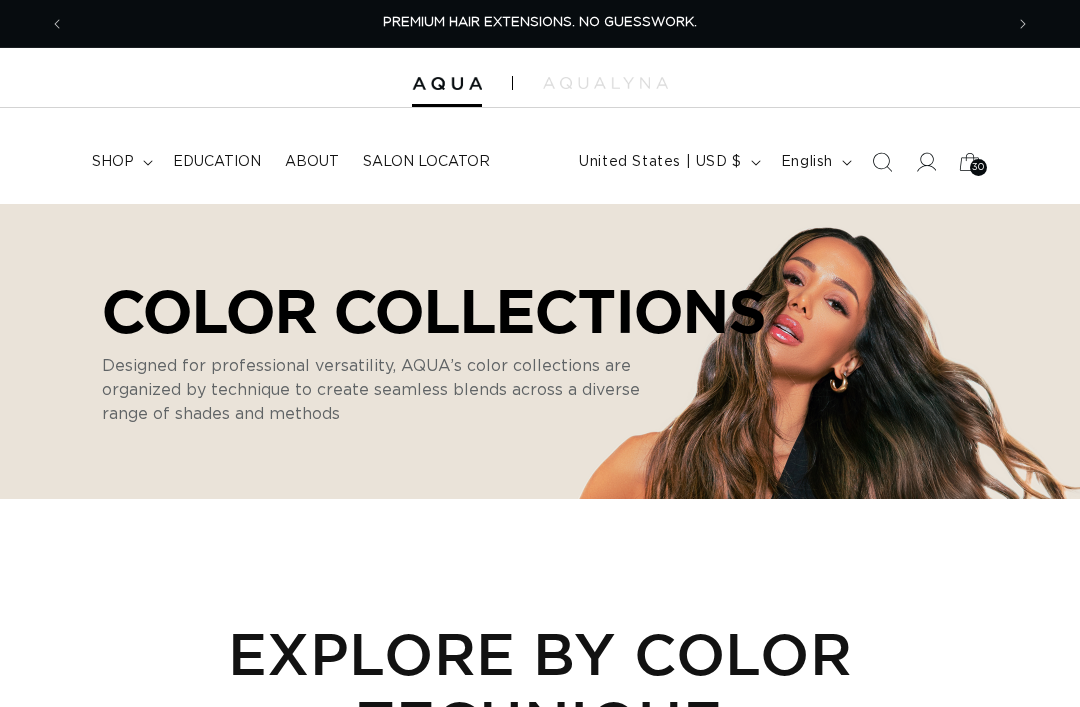 scroll, scrollTop: 0, scrollLeft: 0, axis: both 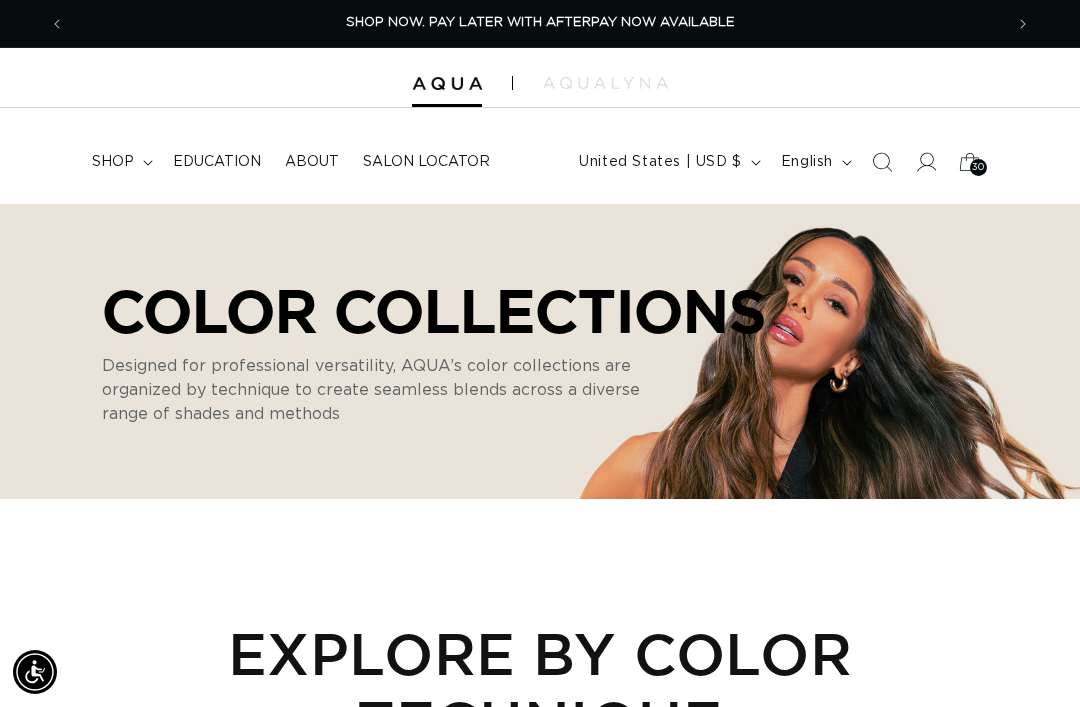 click on "shop" at bounding box center (120, 162) 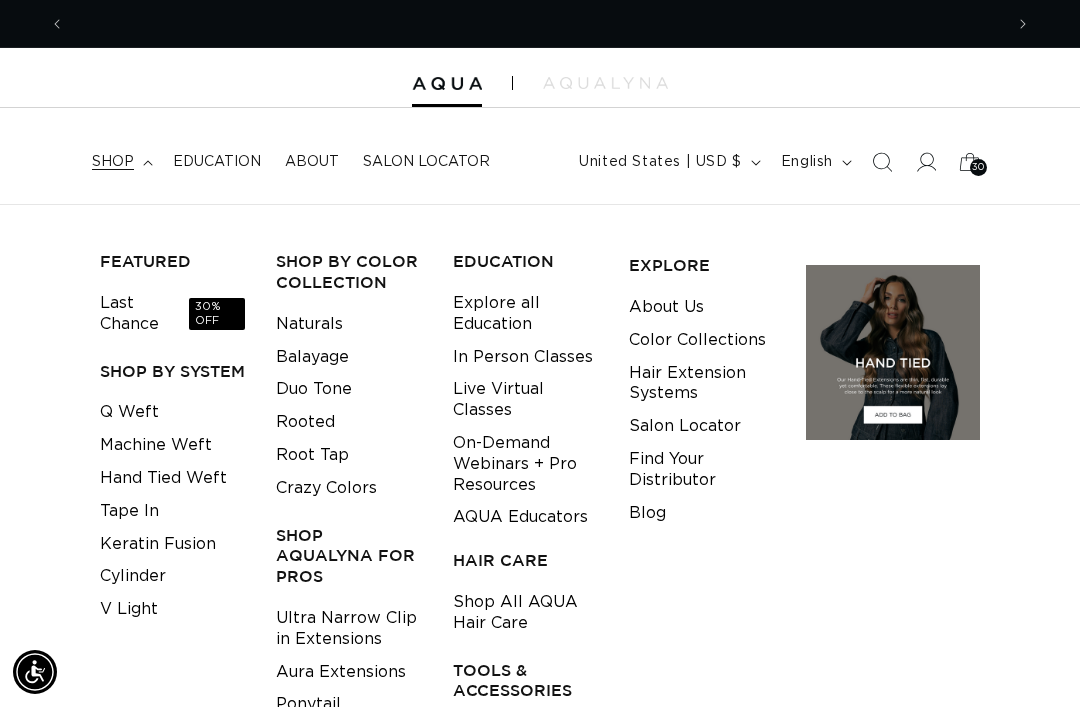scroll, scrollTop: 0, scrollLeft: 0, axis: both 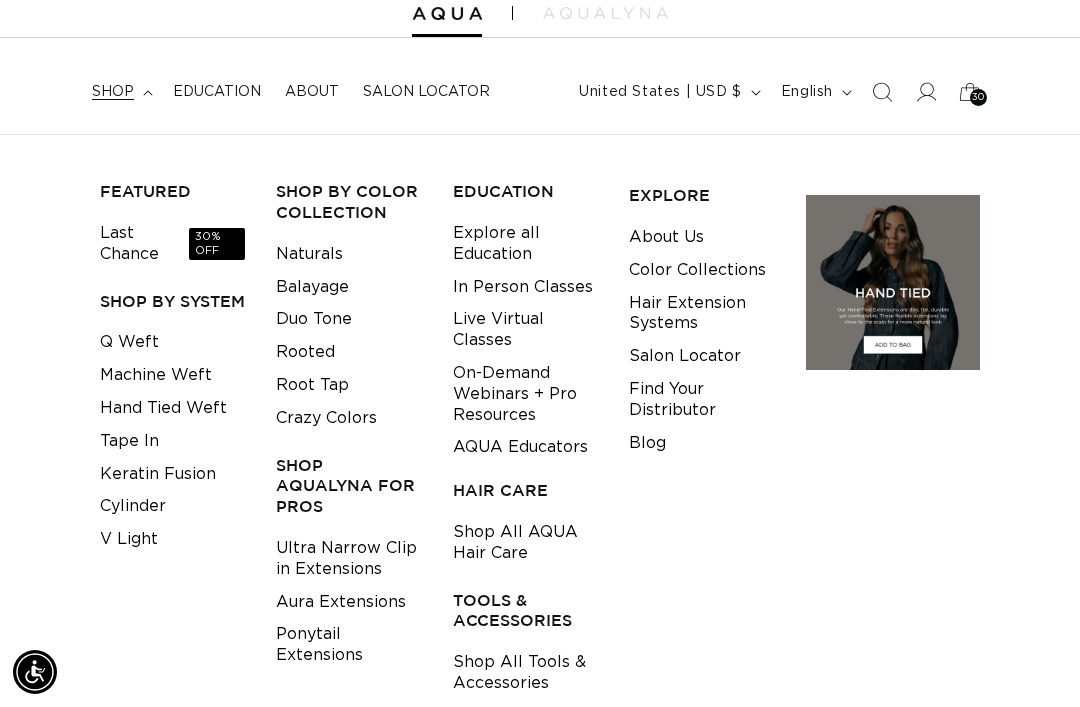 click on "Shop All Tools & Accessories" at bounding box center [525, 673] 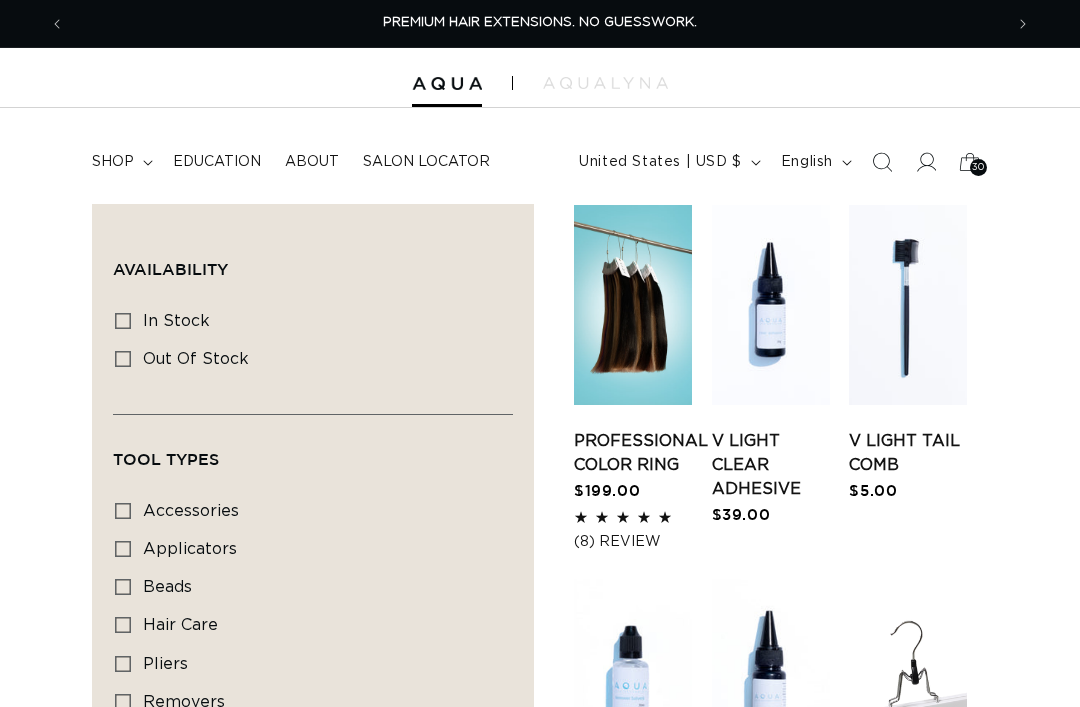 scroll, scrollTop: 0, scrollLeft: 0, axis: both 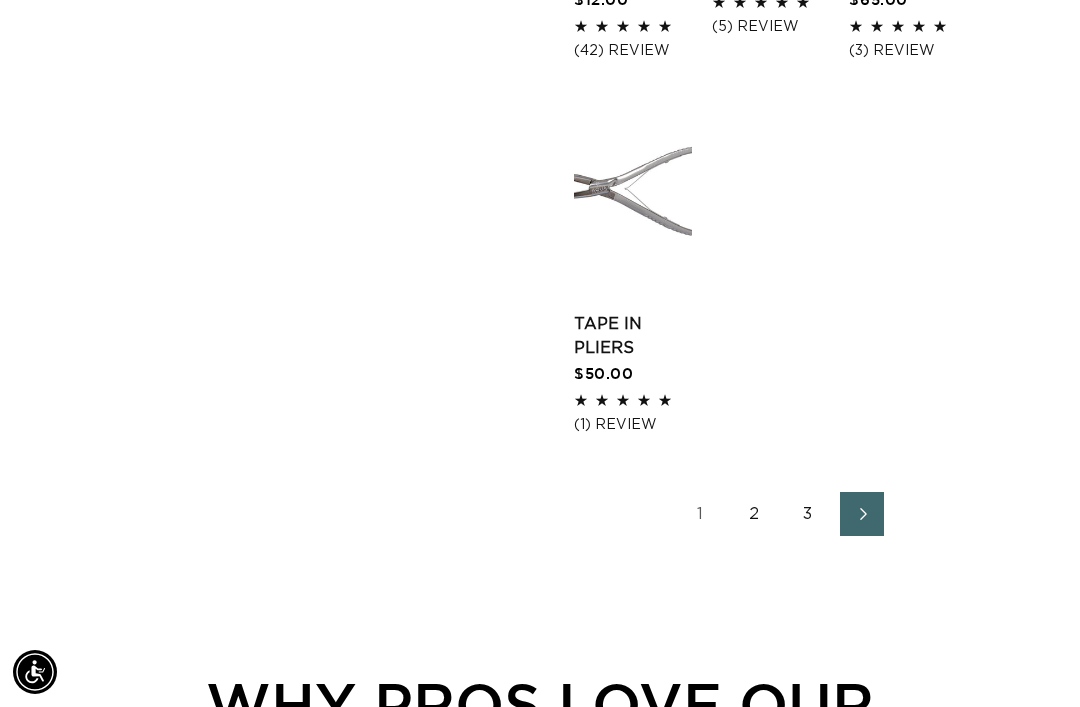 click on "2" at bounding box center (754, 514) 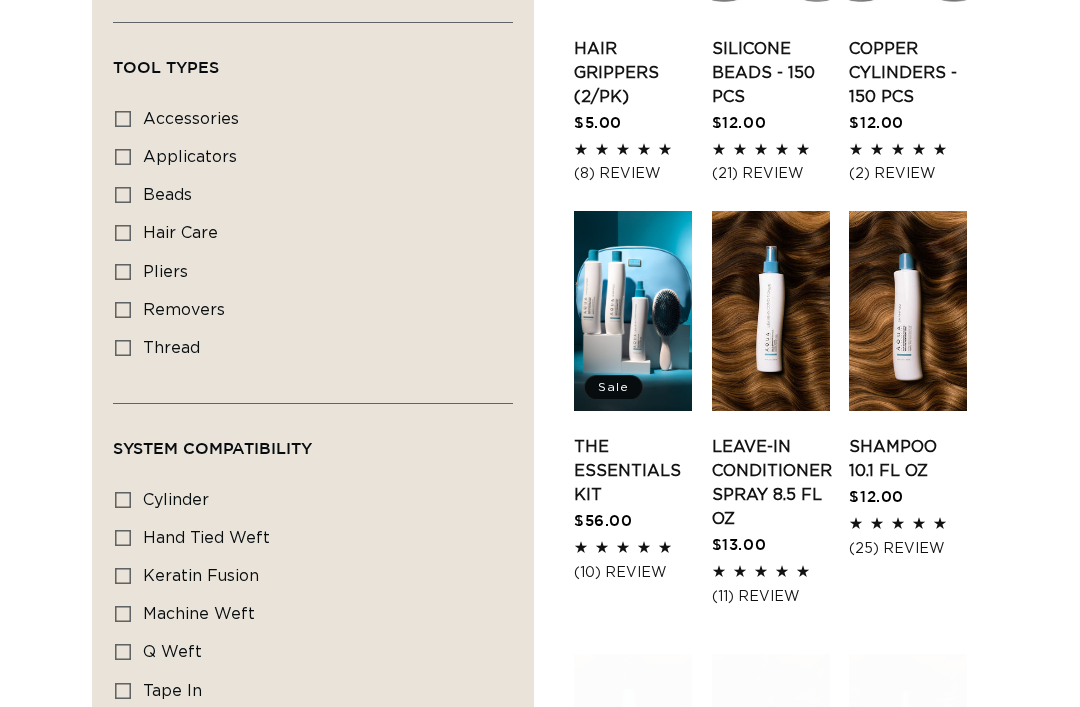 scroll, scrollTop: 0, scrollLeft: 0, axis: both 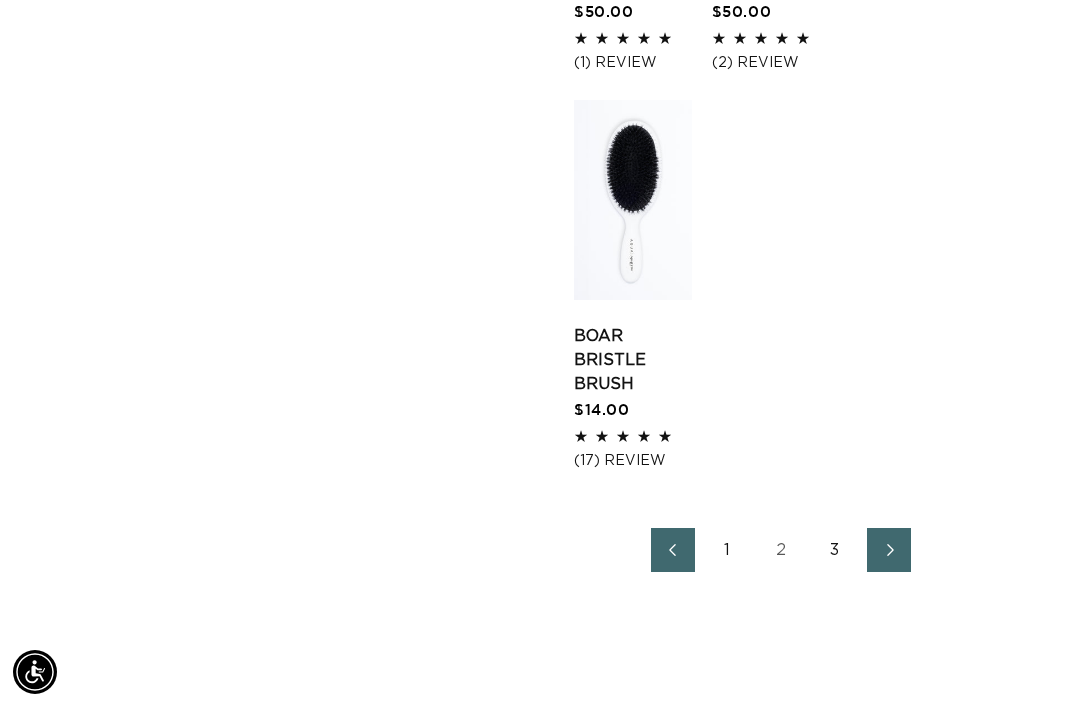 click on "3" at bounding box center [835, 550] 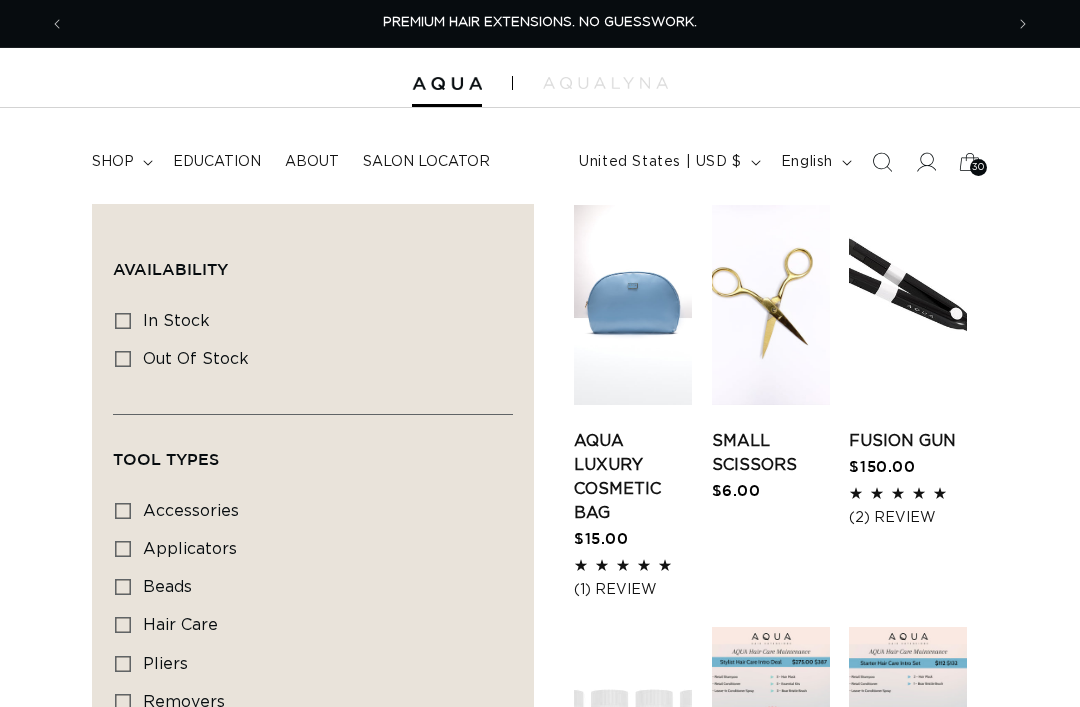 scroll, scrollTop: 0, scrollLeft: 0, axis: both 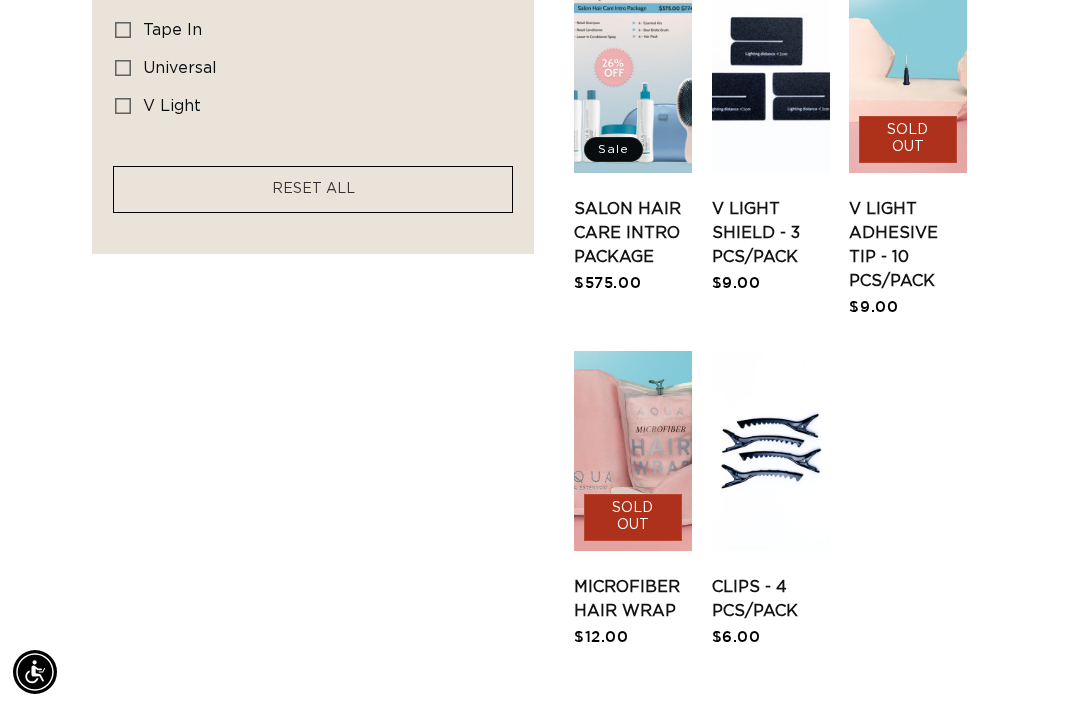 click on "Clips - 4 pcs/pack" at bounding box center [771, 599] 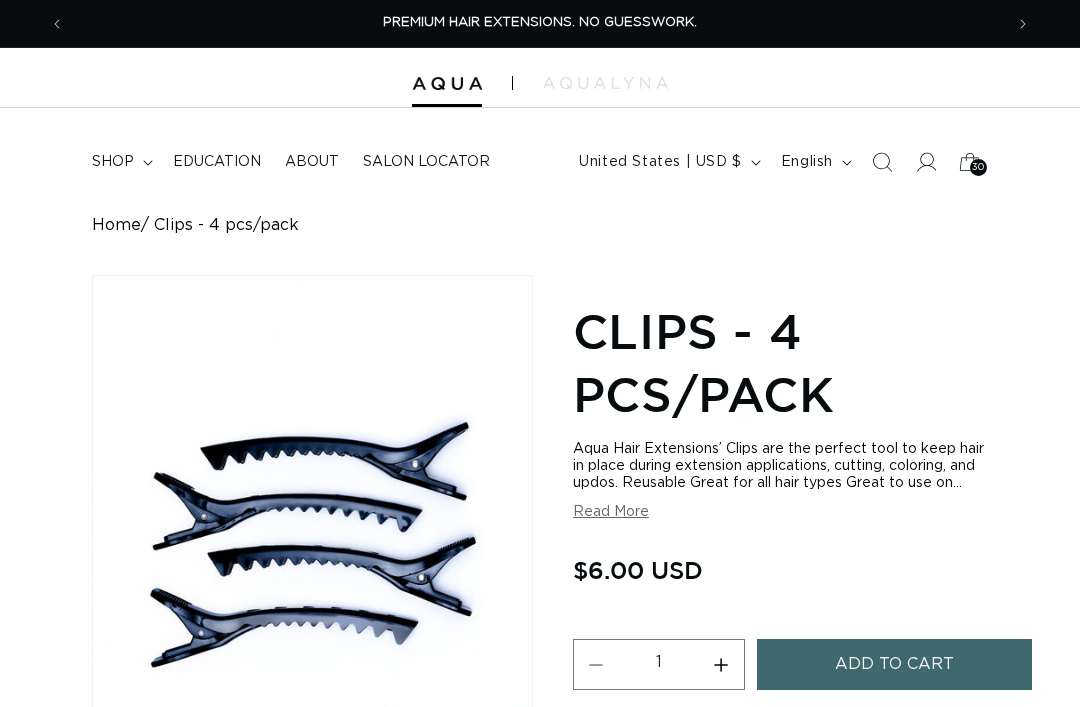 scroll, scrollTop: 0, scrollLeft: 0, axis: both 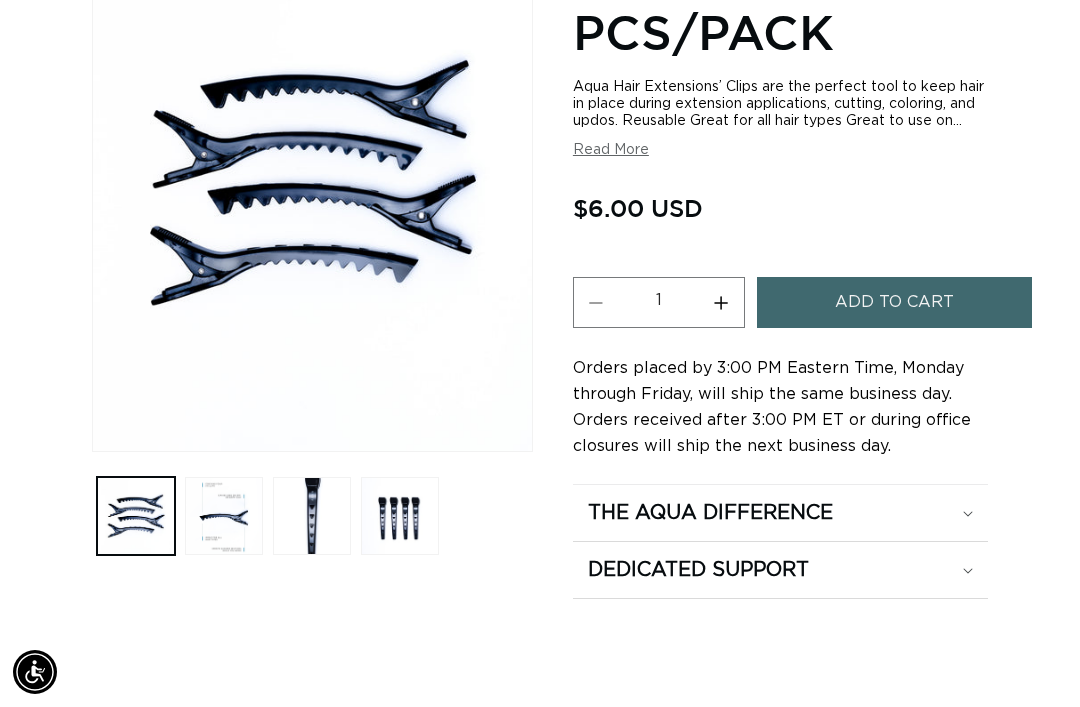 click at bounding box center (224, 516) 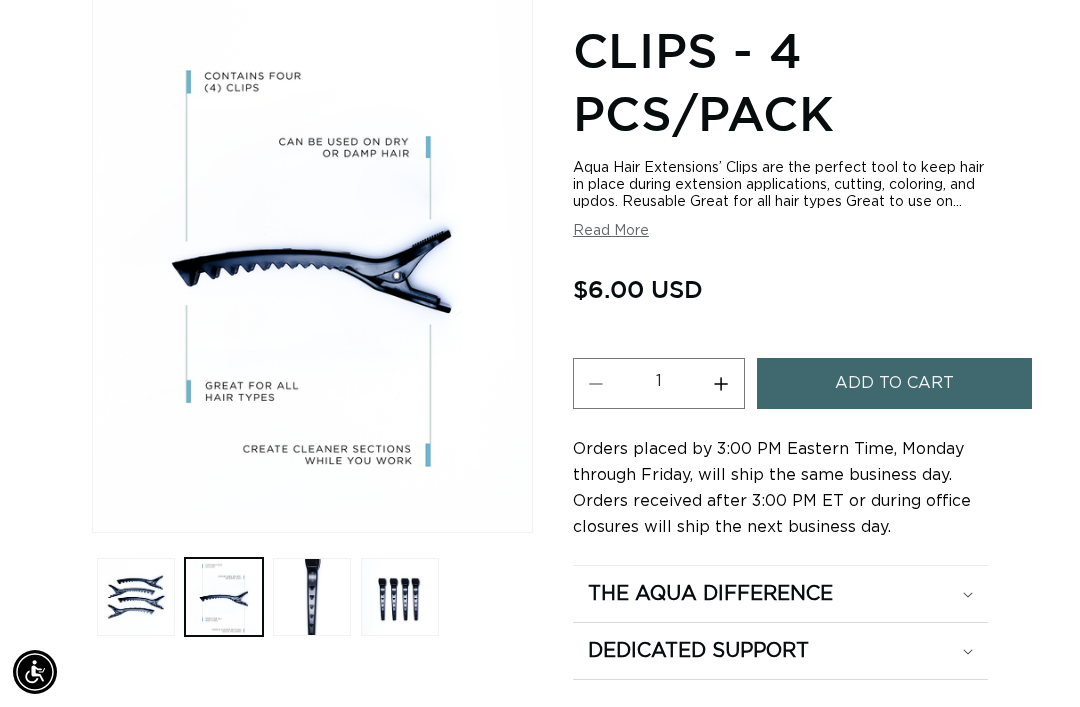 scroll, scrollTop: 274, scrollLeft: 0, axis: vertical 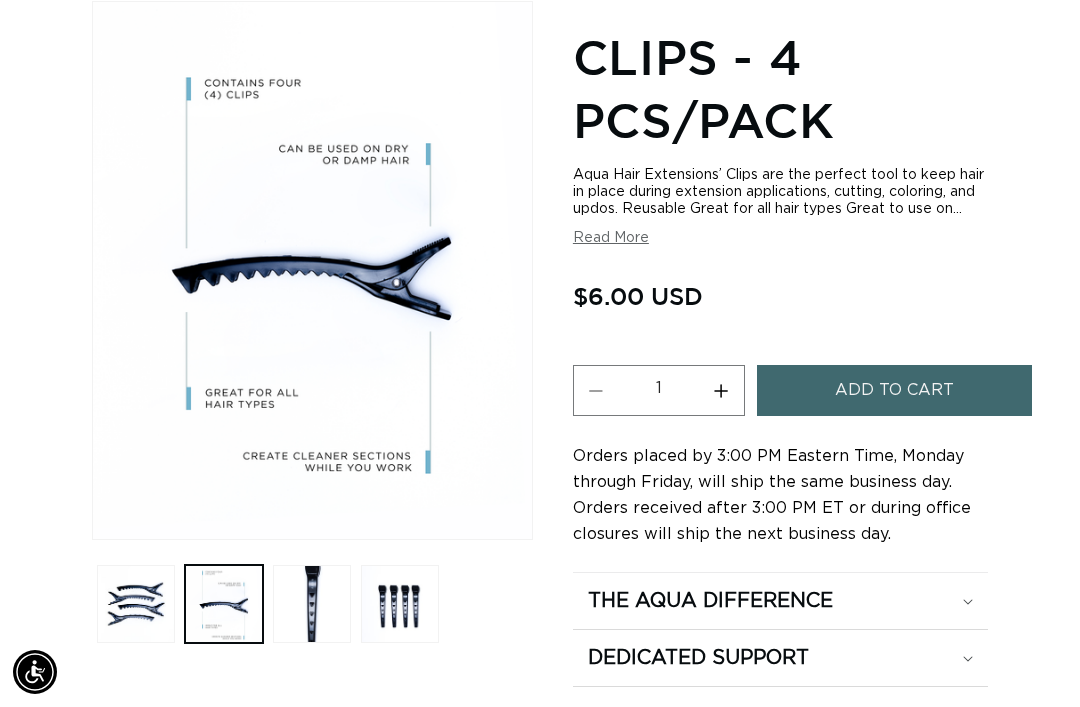 click at bounding box center [312, 604] 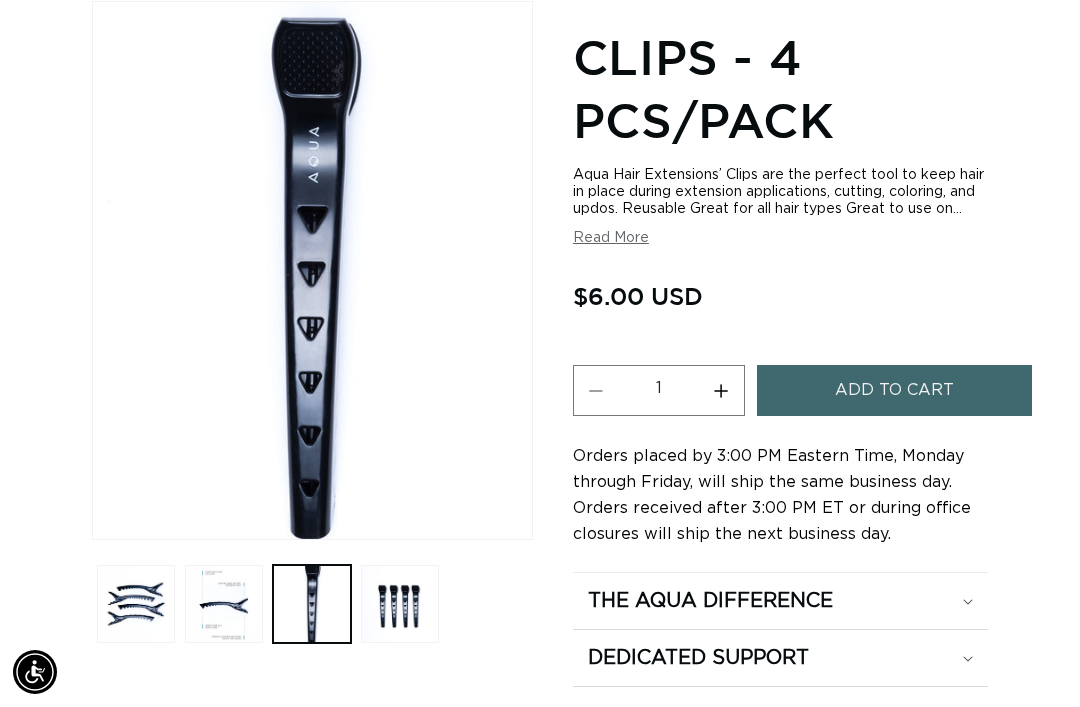 click on "Add to cart" at bounding box center (894, 390) 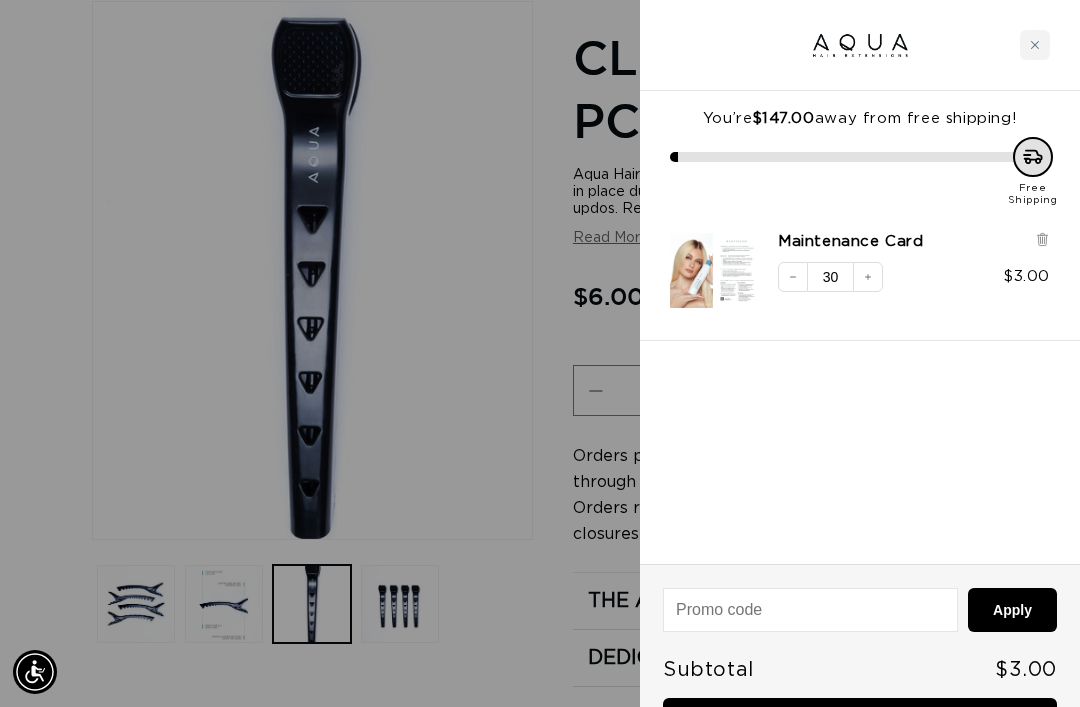 scroll, scrollTop: 0, scrollLeft: 1876, axis: horizontal 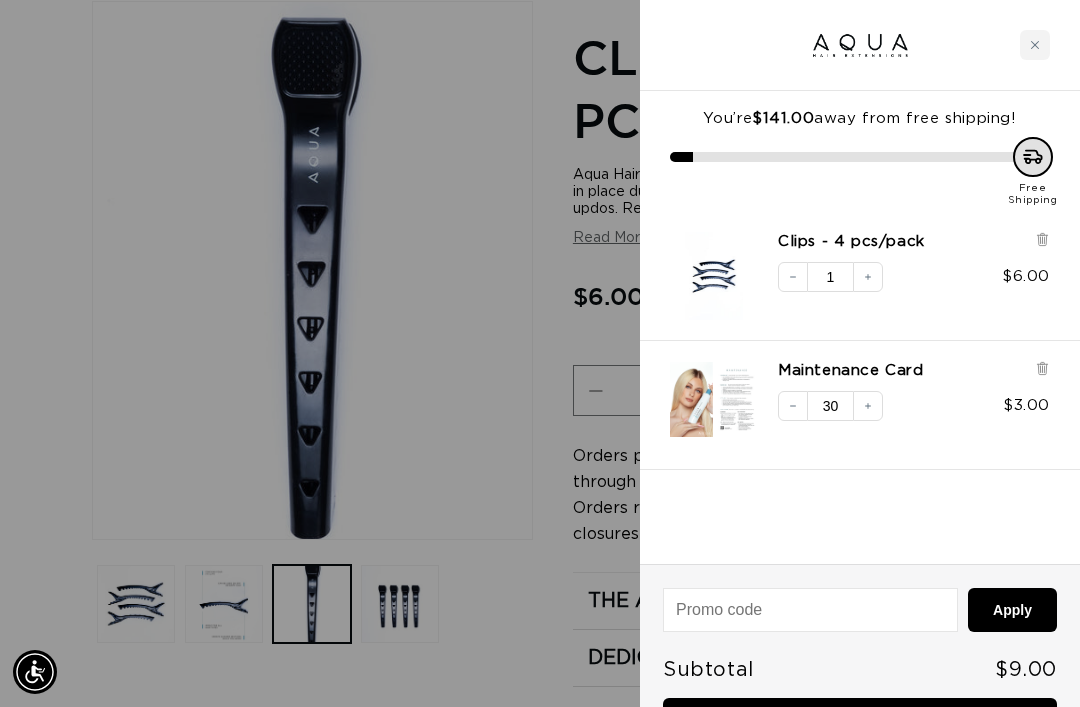 click at bounding box center [1035, 45] 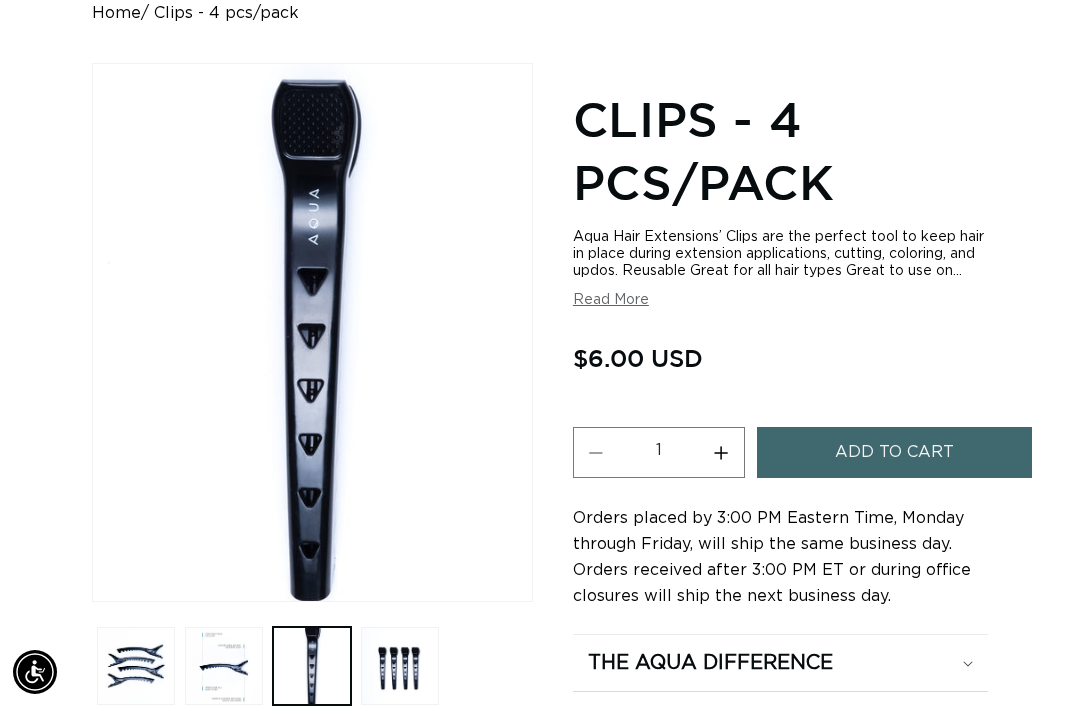 scroll, scrollTop: 0, scrollLeft: 0, axis: both 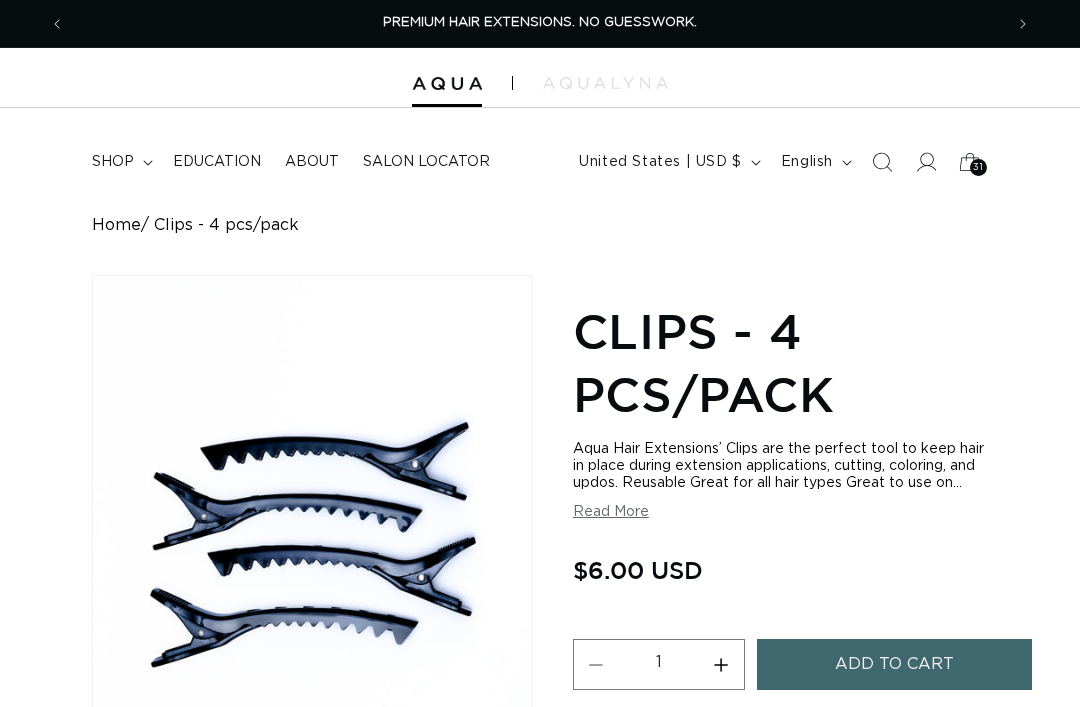 click on "31" at bounding box center [978, 167] 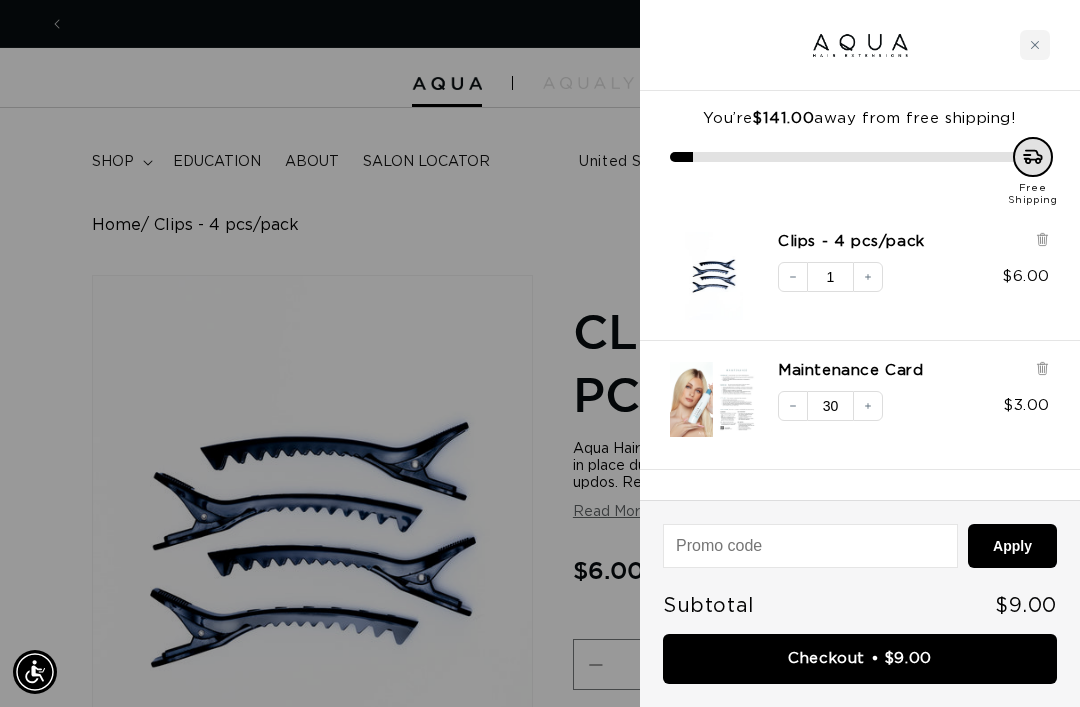 scroll, scrollTop: 0, scrollLeft: 938, axis: horizontal 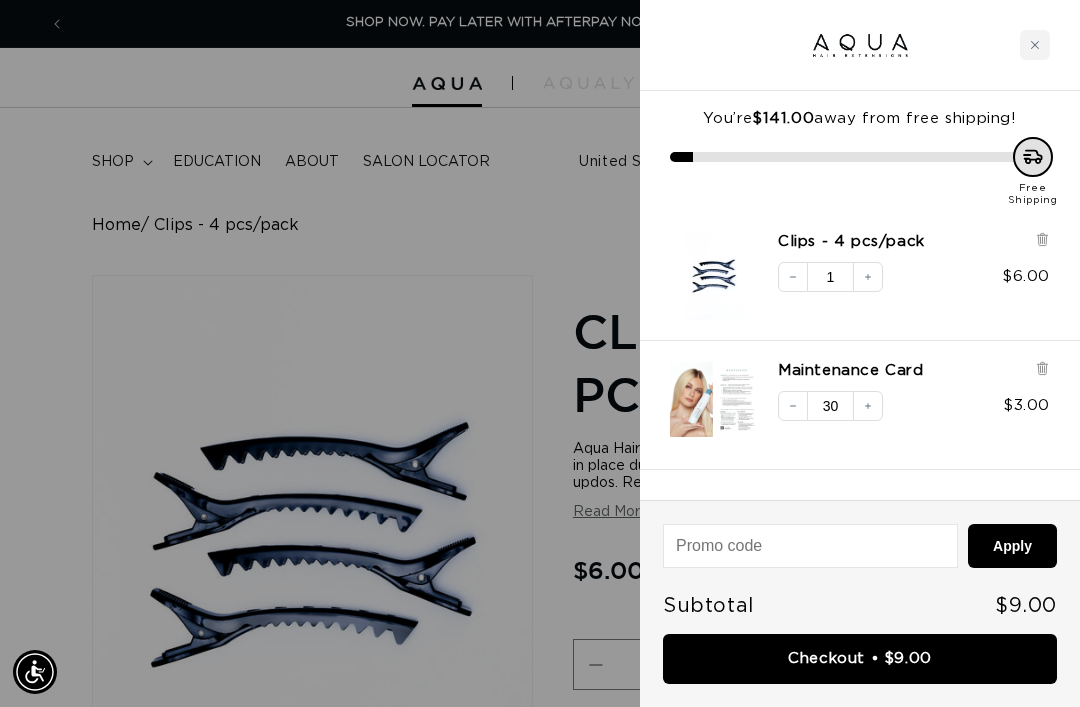 click at bounding box center (540, 353) 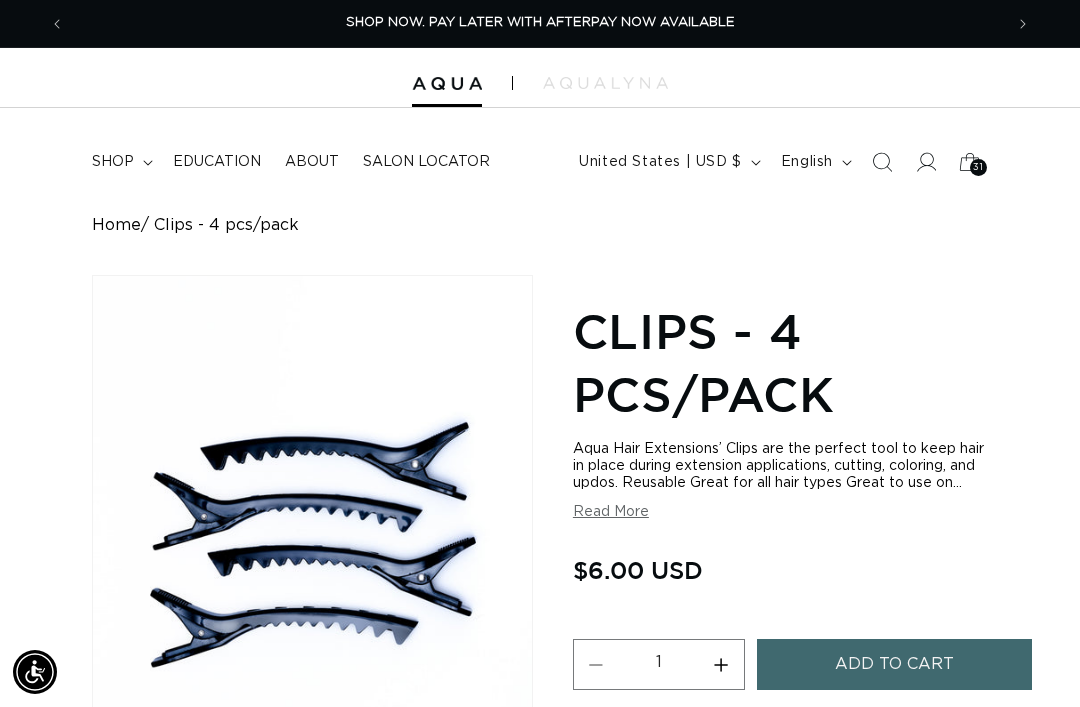 click on "shop" at bounding box center [120, 162] 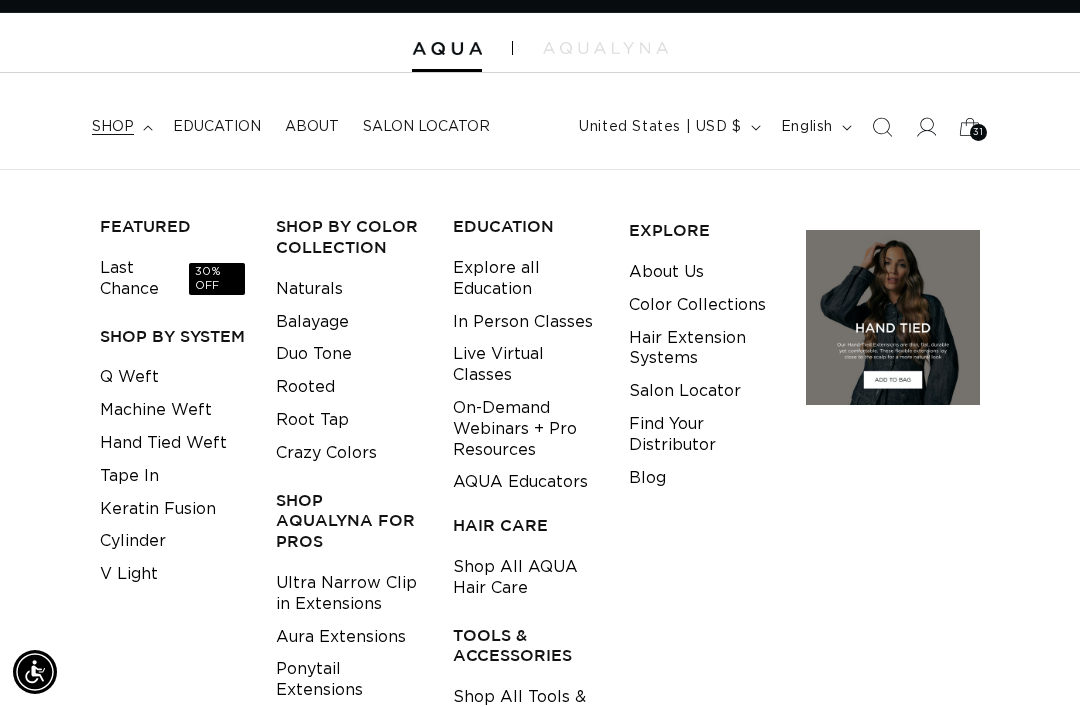 scroll, scrollTop: 50, scrollLeft: 0, axis: vertical 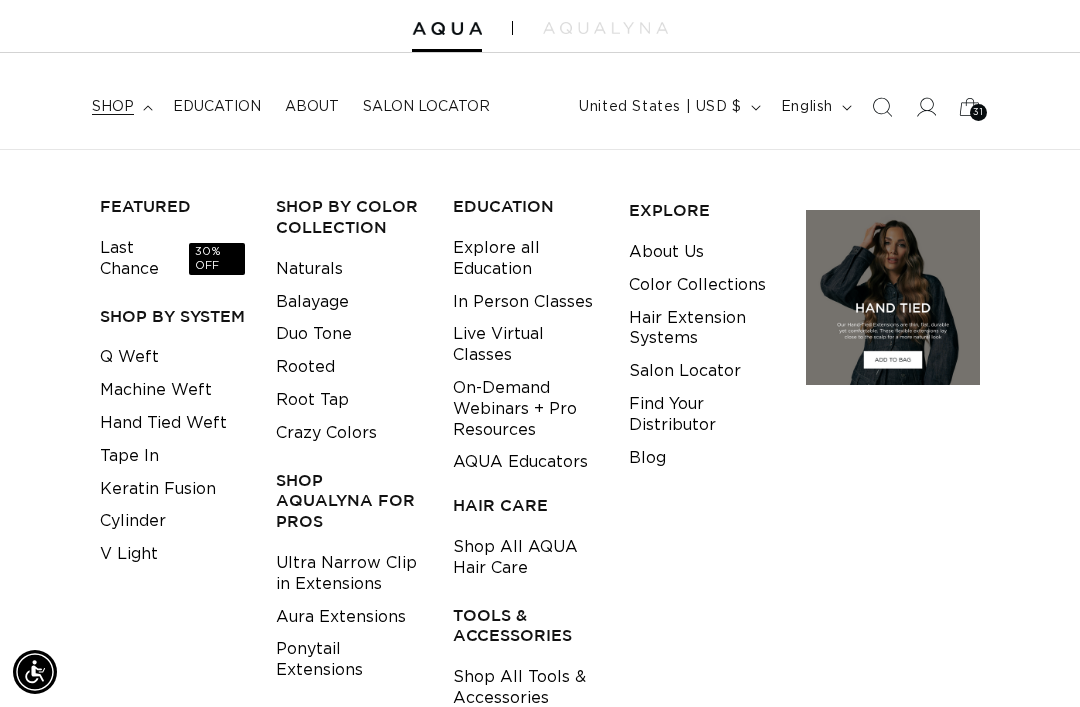 click on "Shop All Tools & Accessories" at bounding box center (525, 688) 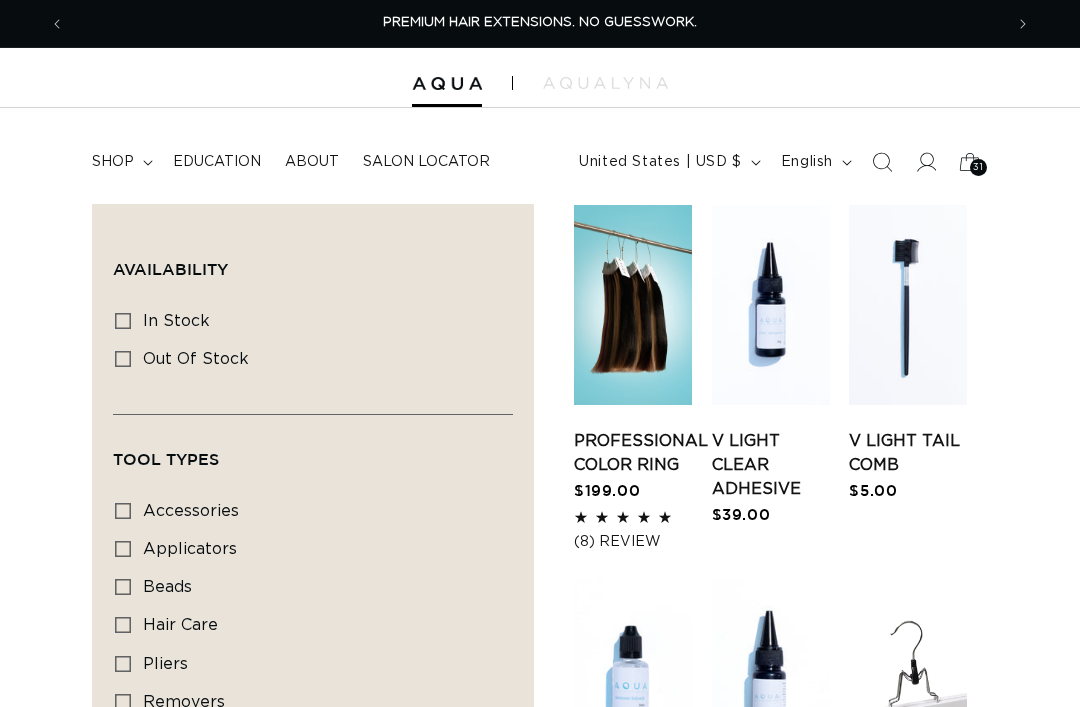 scroll, scrollTop: 391, scrollLeft: 0, axis: vertical 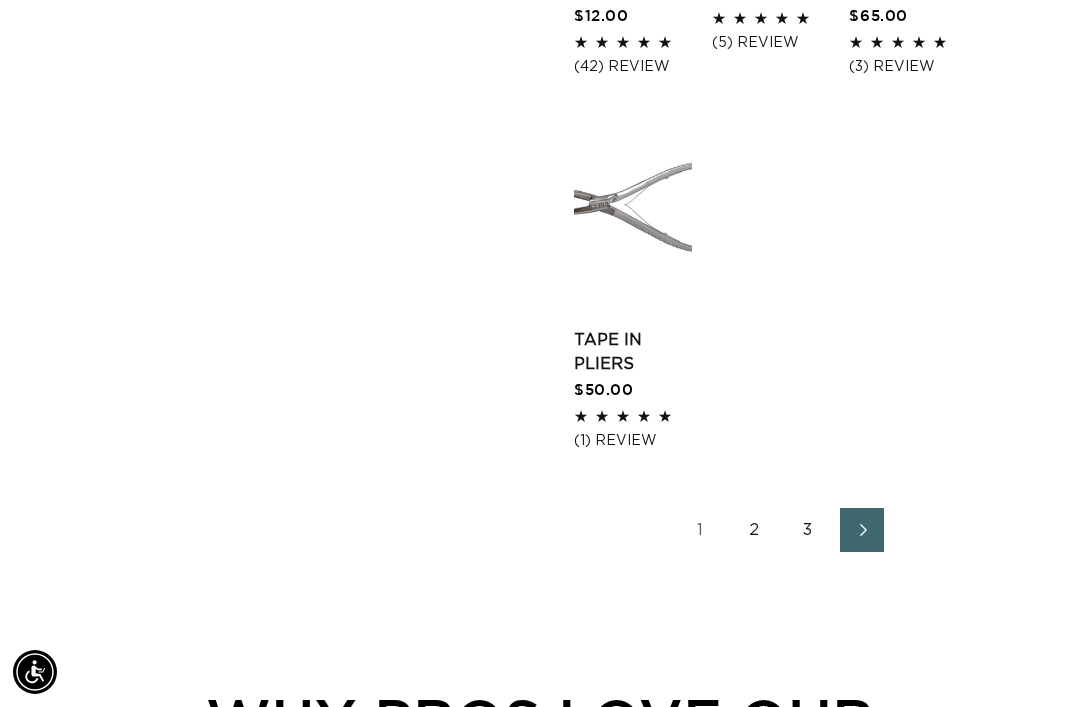 click on "2" at bounding box center [754, 530] 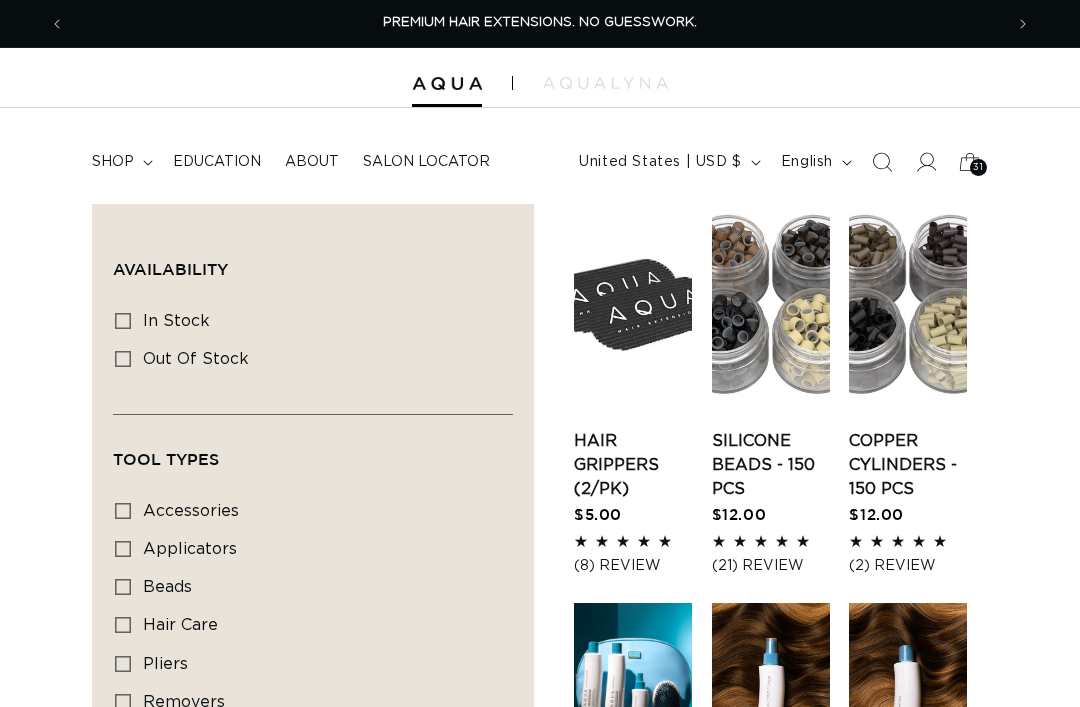 scroll, scrollTop: 0, scrollLeft: 0, axis: both 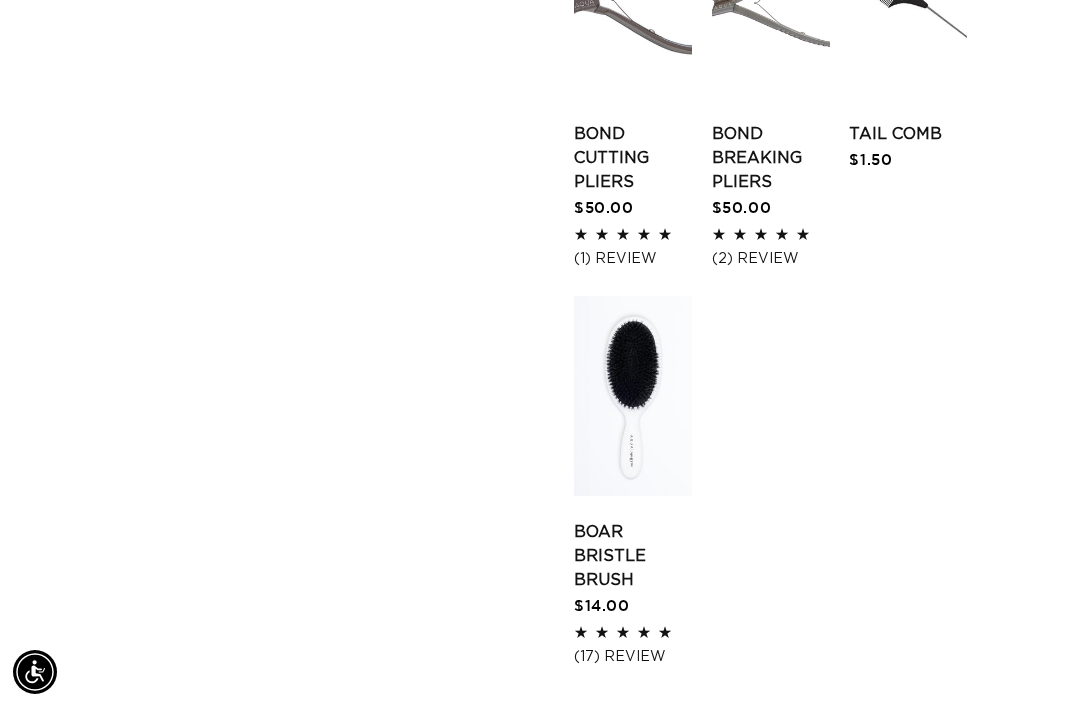 click on "3" at bounding box center [835, 746] 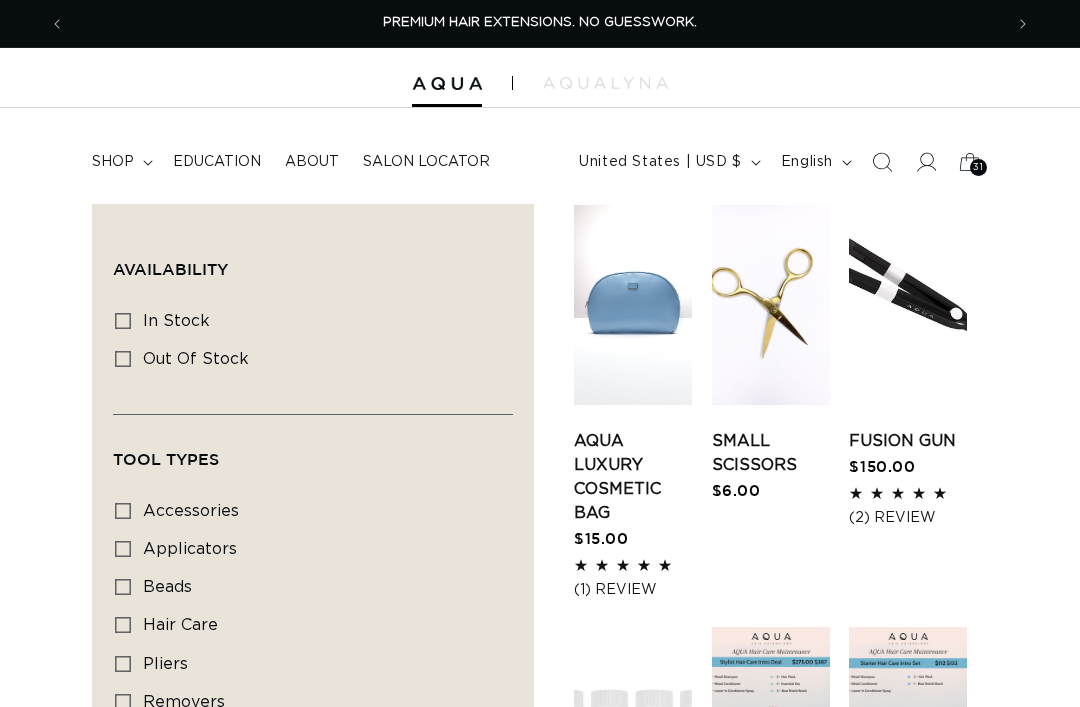 scroll, scrollTop: 0, scrollLeft: 0, axis: both 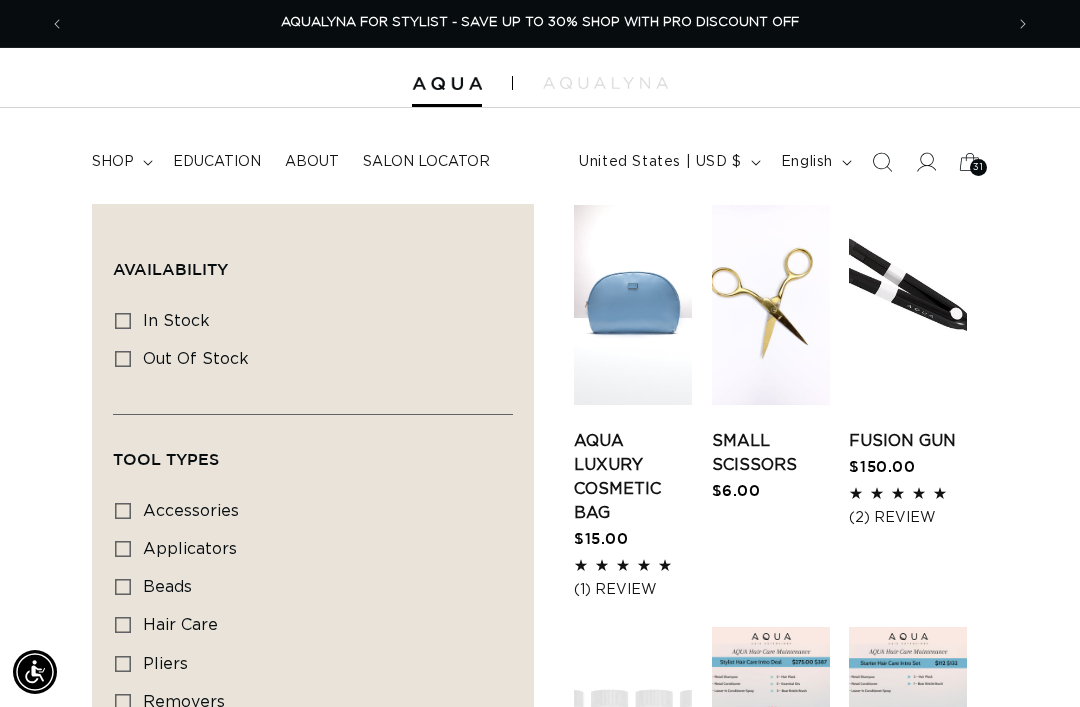 click on "31" at bounding box center [978, 167] 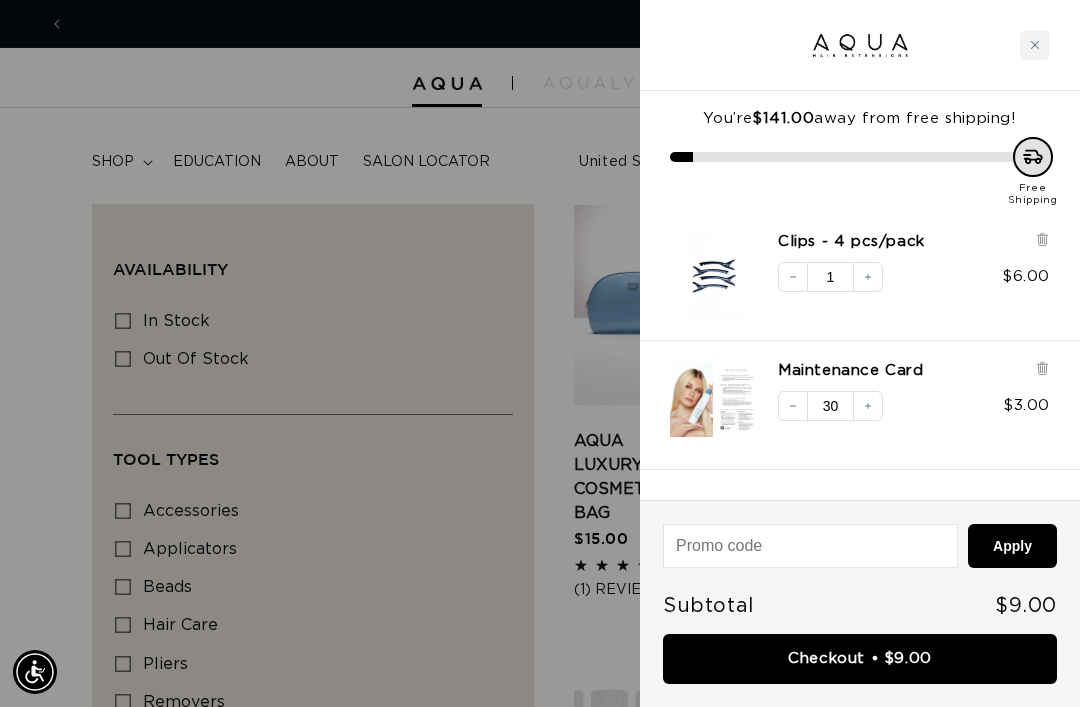 scroll, scrollTop: 0, scrollLeft: 938, axis: horizontal 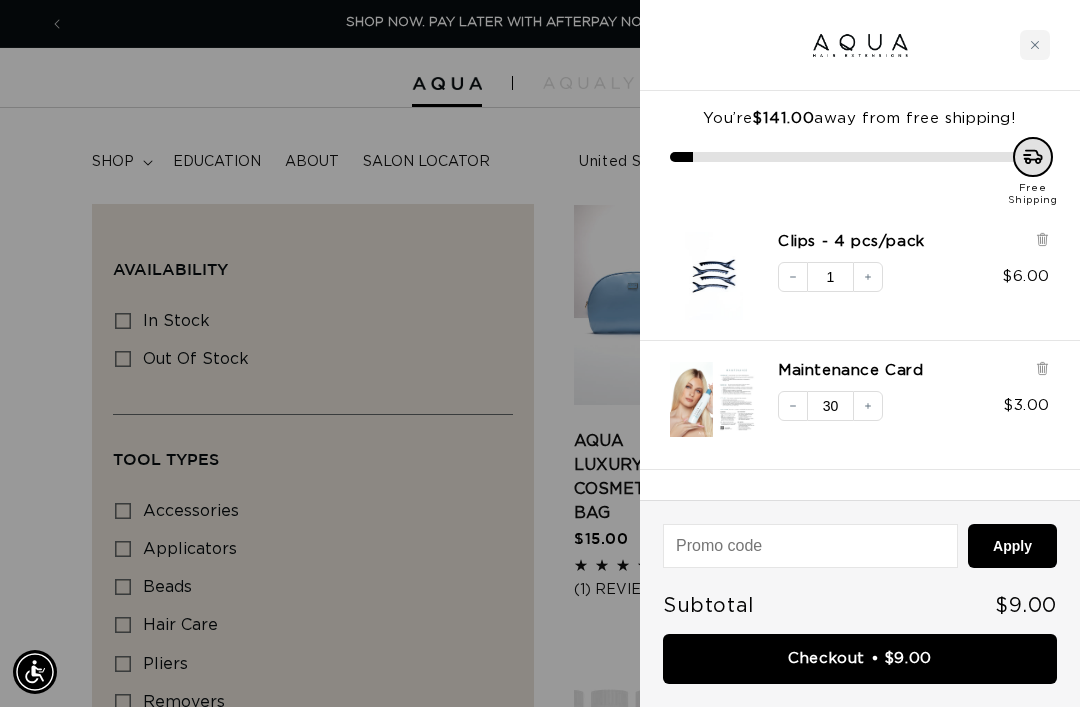 click at bounding box center (860, 45) 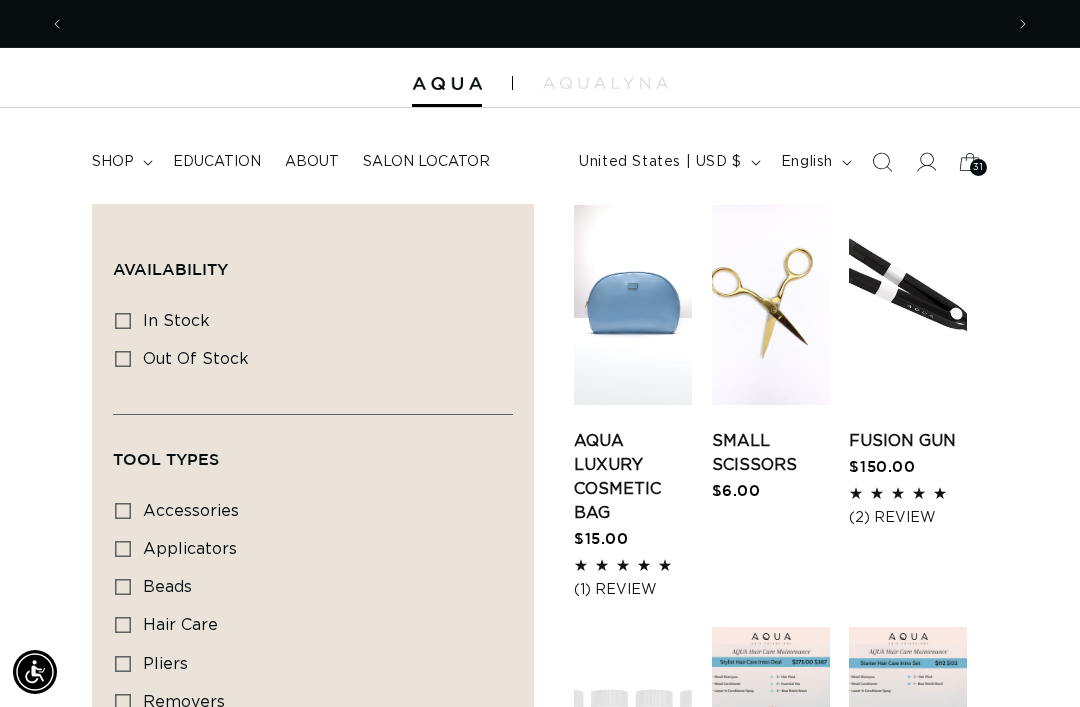 scroll, scrollTop: 0, scrollLeft: 1876, axis: horizontal 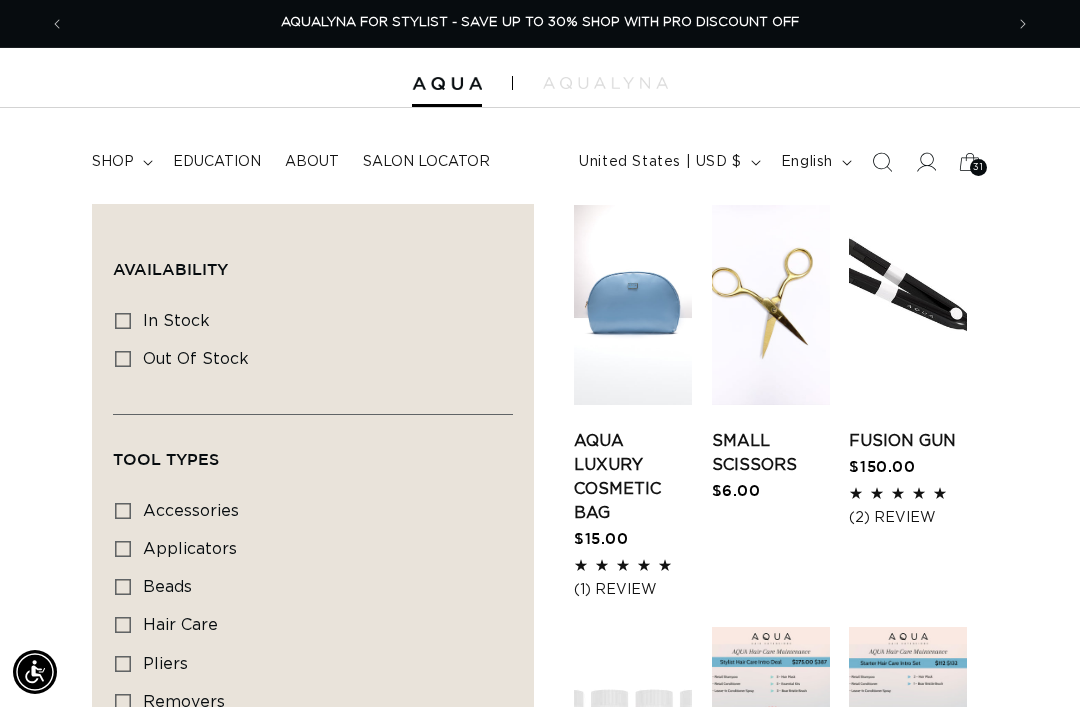 click on "31" at bounding box center [978, 167] 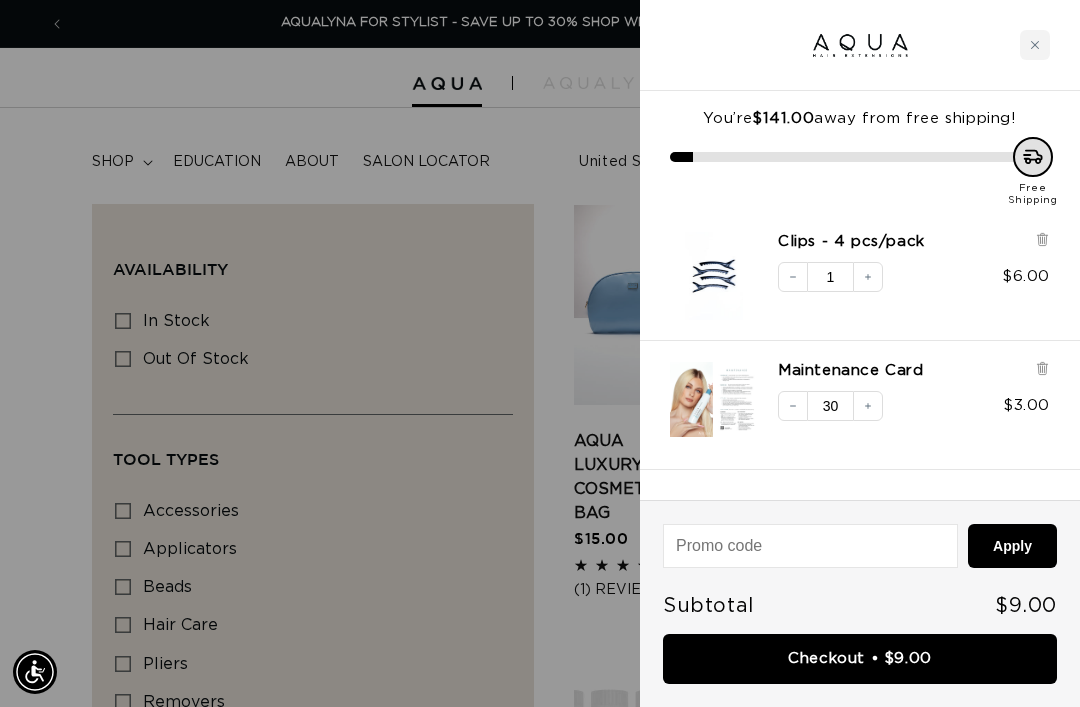 click 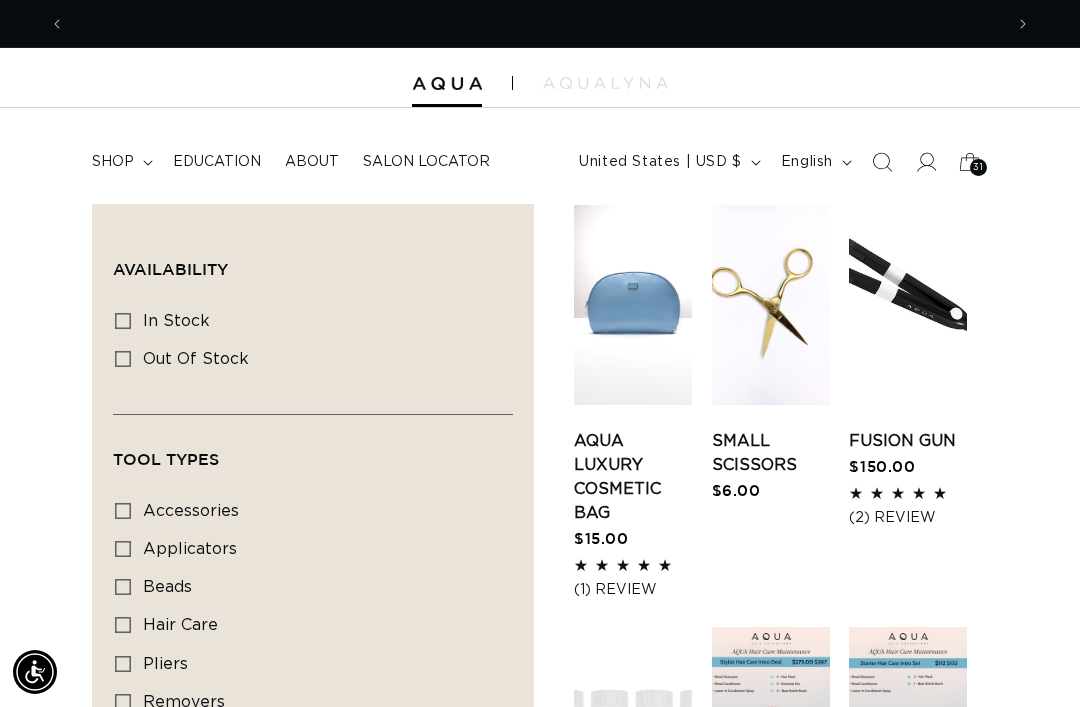 scroll, scrollTop: 0, scrollLeft: 0, axis: both 